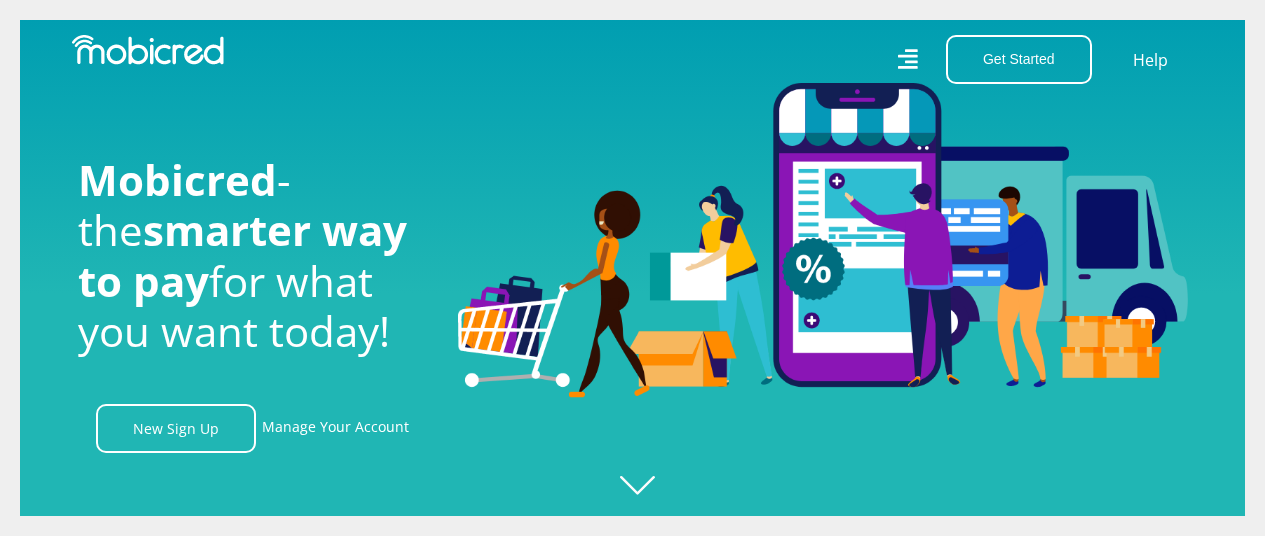 scroll, scrollTop: 0, scrollLeft: 0, axis: both 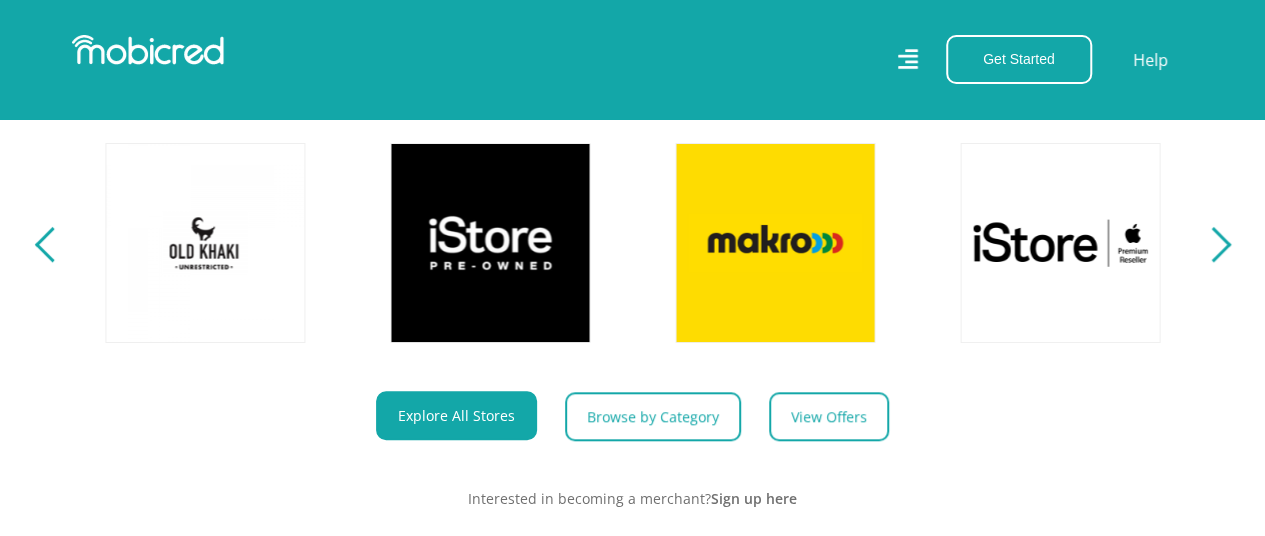 click at bounding box center [1212, 244] 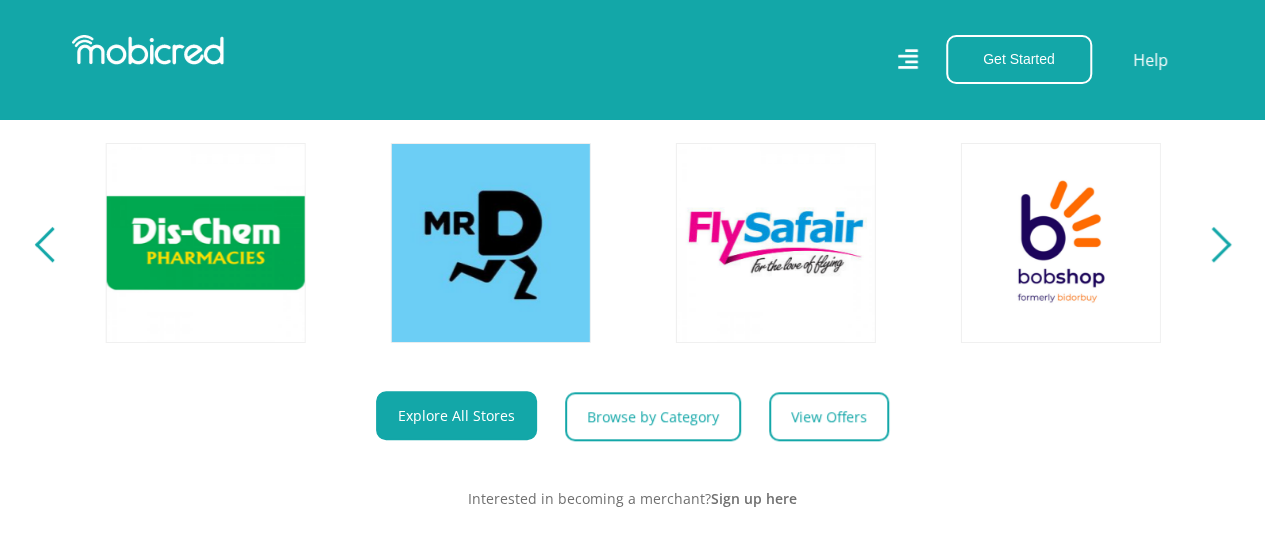 scroll, scrollTop: 0, scrollLeft: 2565, axis: horizontal 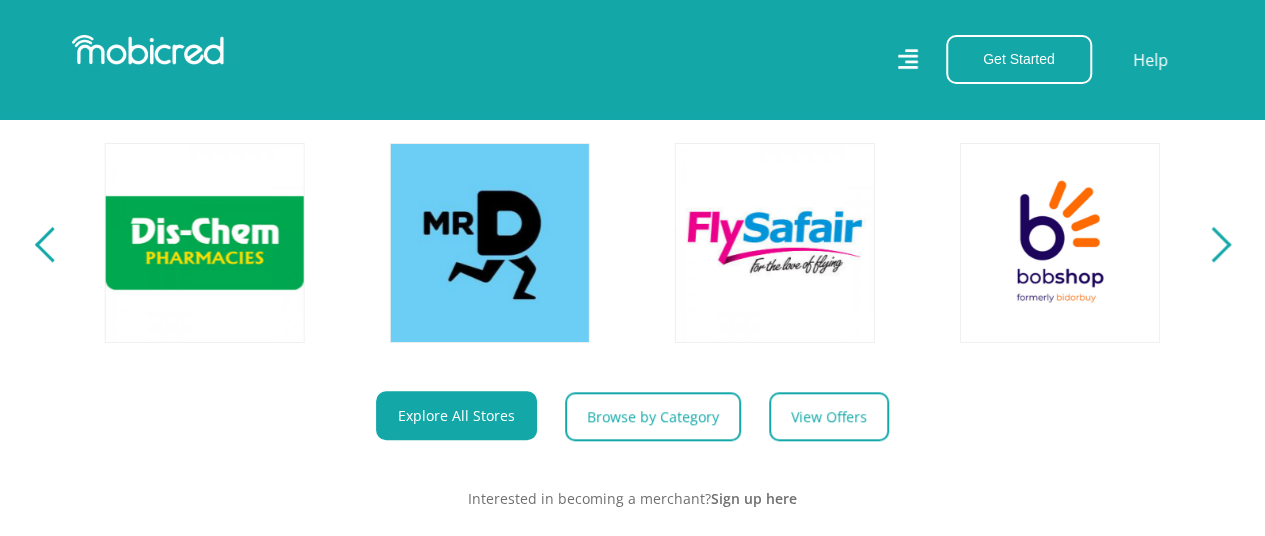 click at bounding box center (1212, 244) 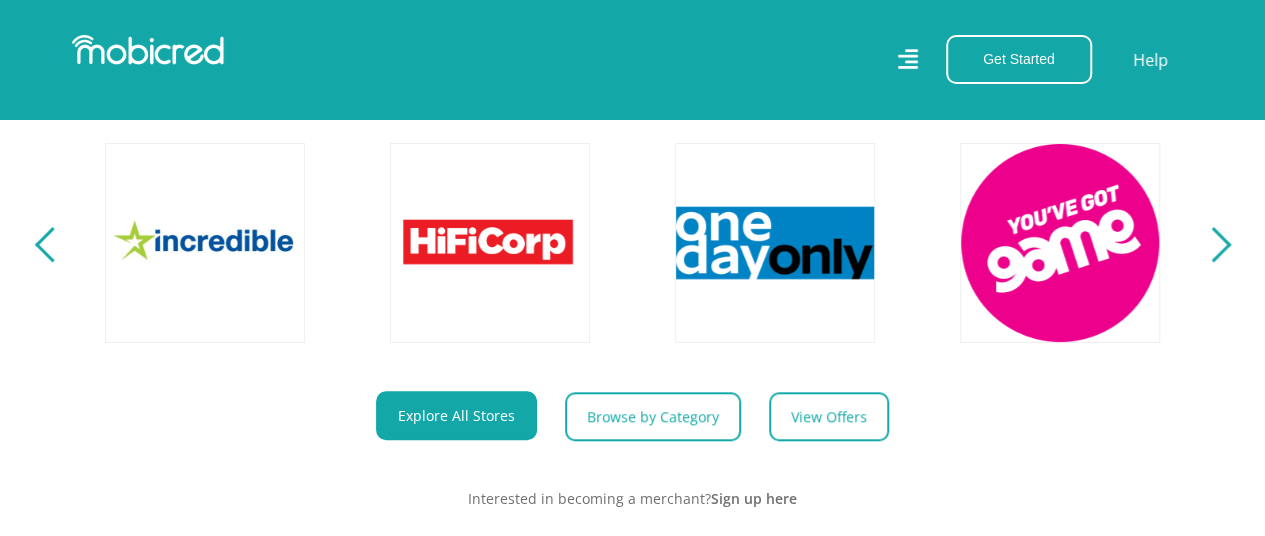 click at bounding box center (1212, 244) 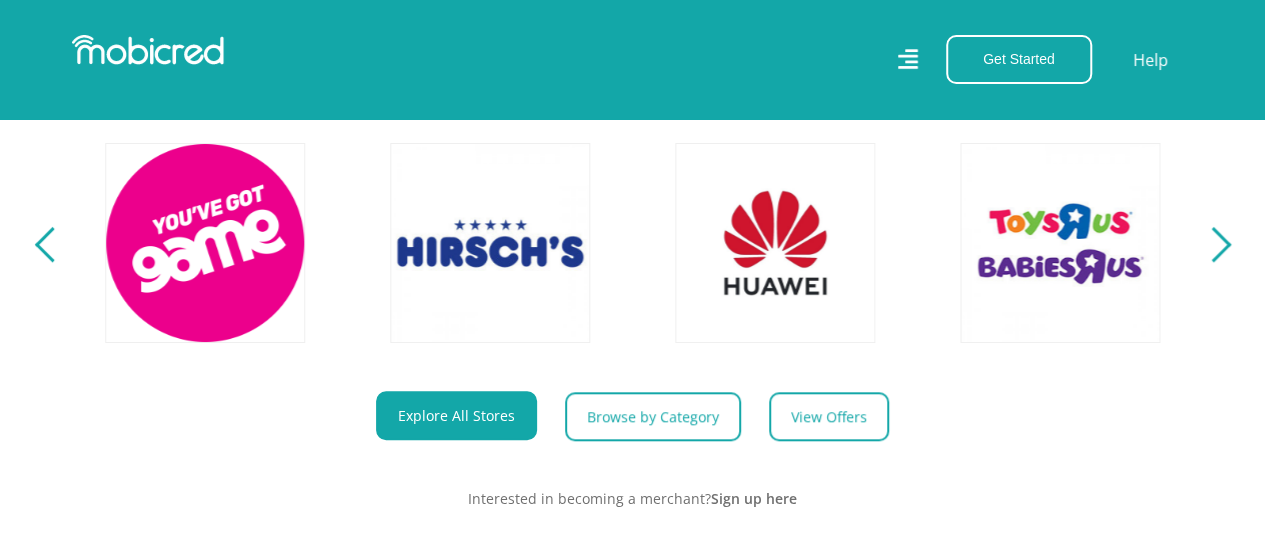 scroll, scrollTop: 0, scrollLeft: 4560, axis: horizontal 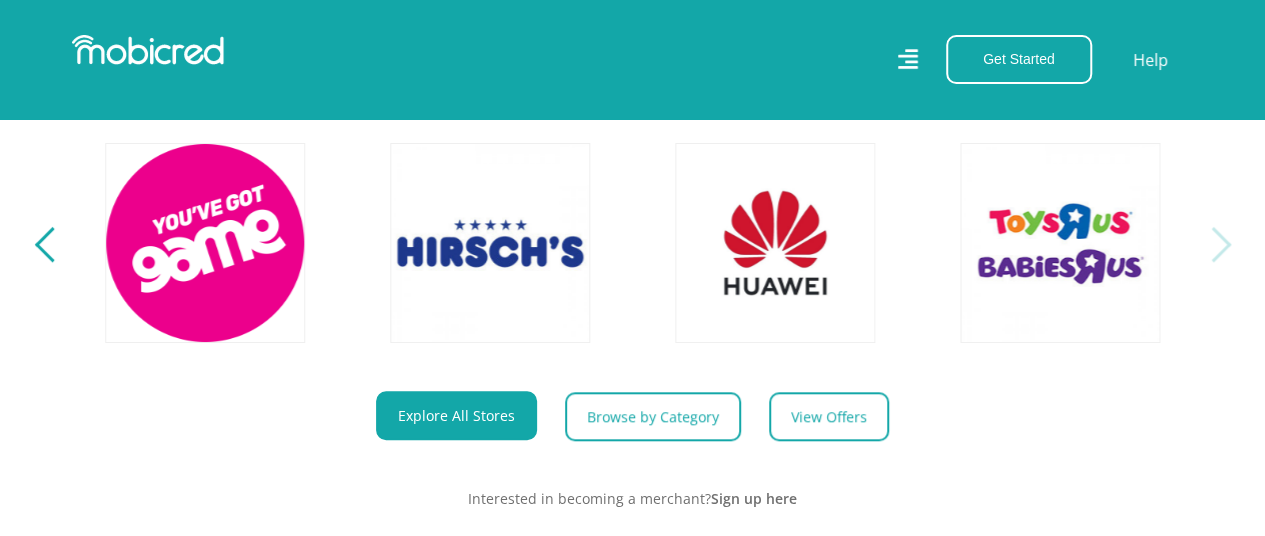 click at bounding box center (1212, 244) 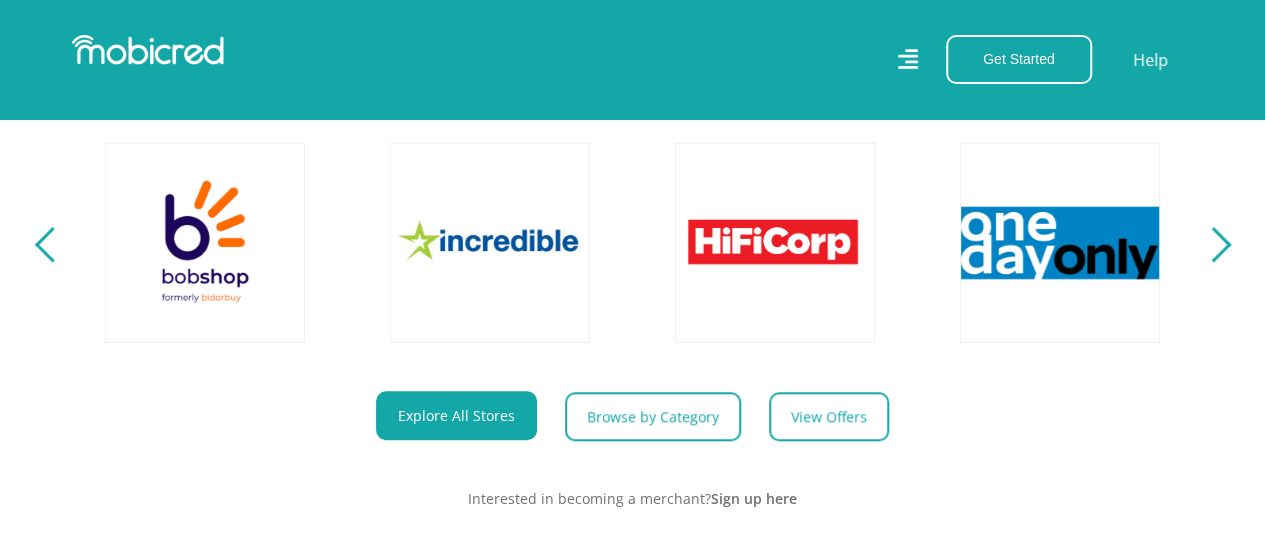 click at bounding box center [52, 243] 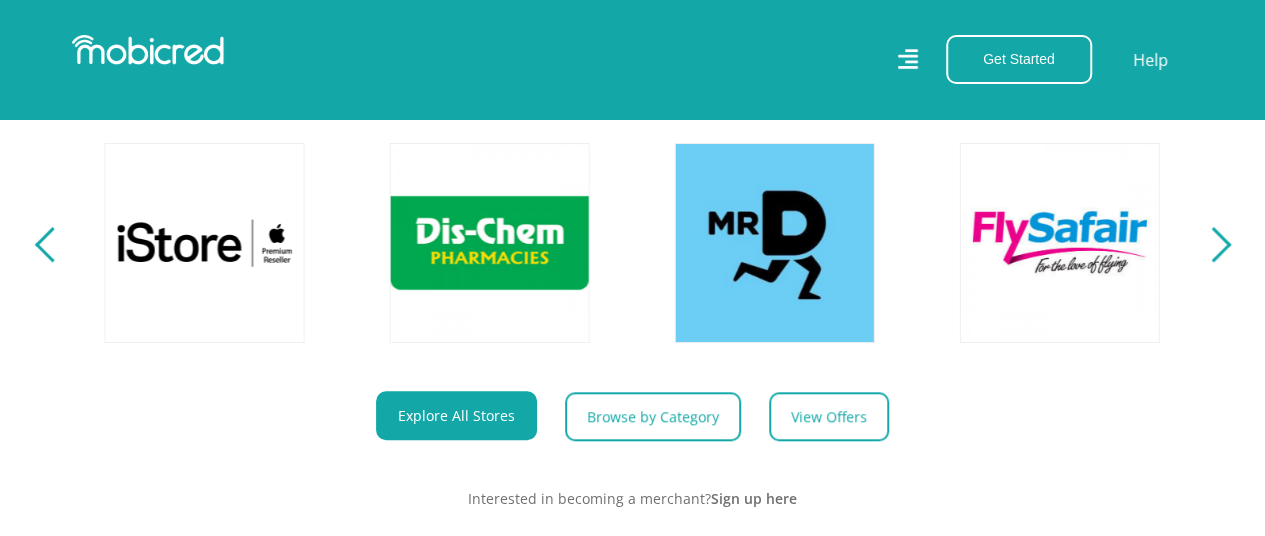 click at bounding box center [52, 243] 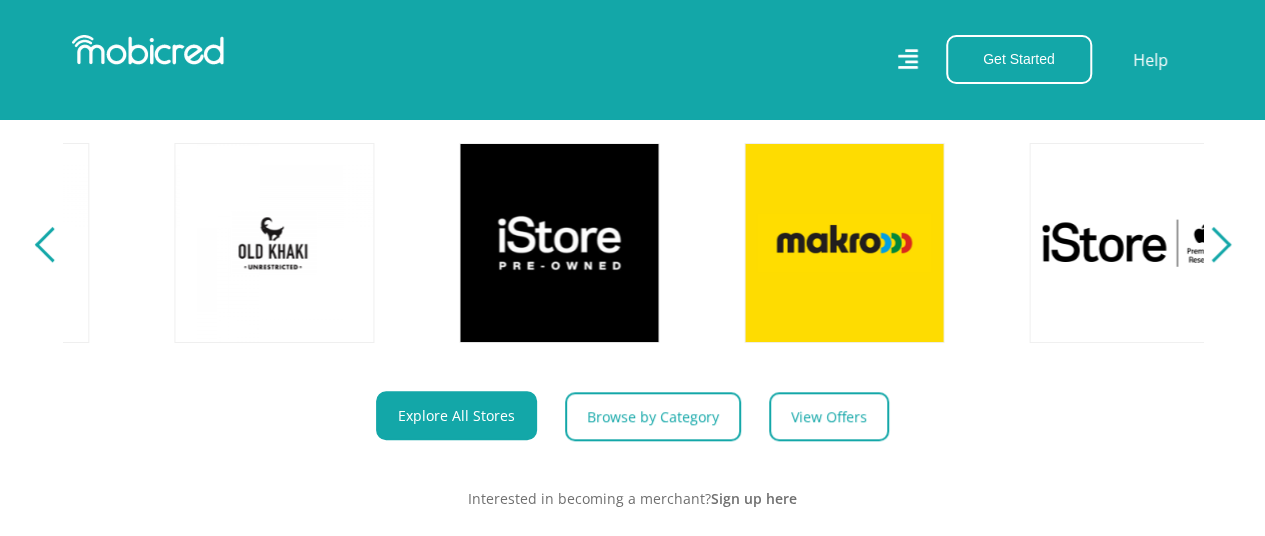 scroll, scrollTop: 0, scrollLeft: 1140, axis: horizontal 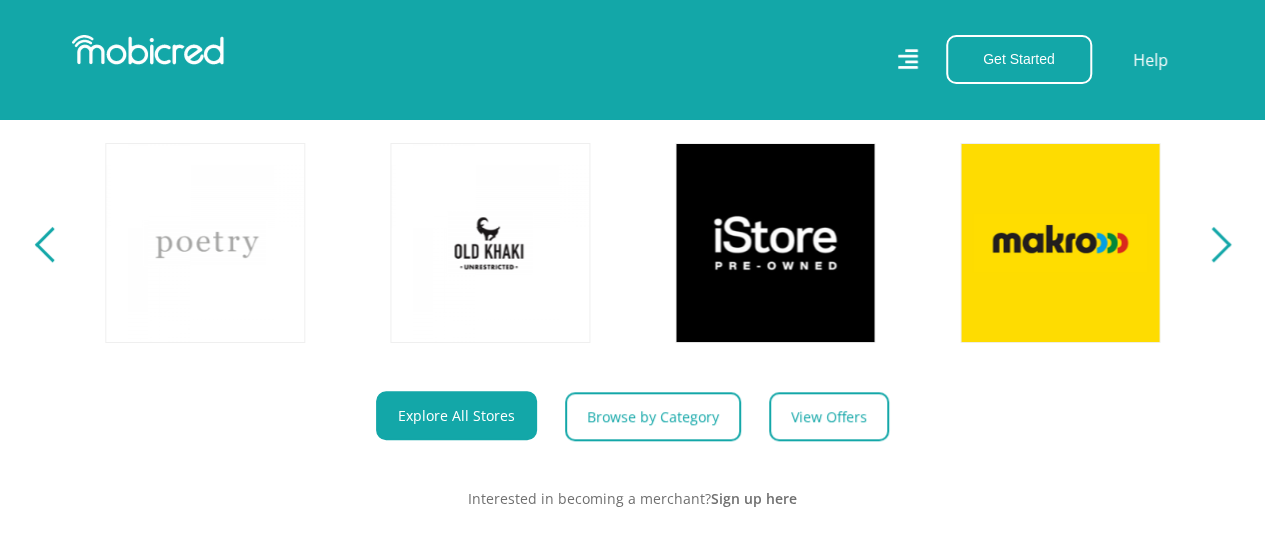 click on "Explore
One Account.  Infinite Possibilities.
Unlock the possibilities of online shopping with Mobicred." at bounding box center (632, 204) 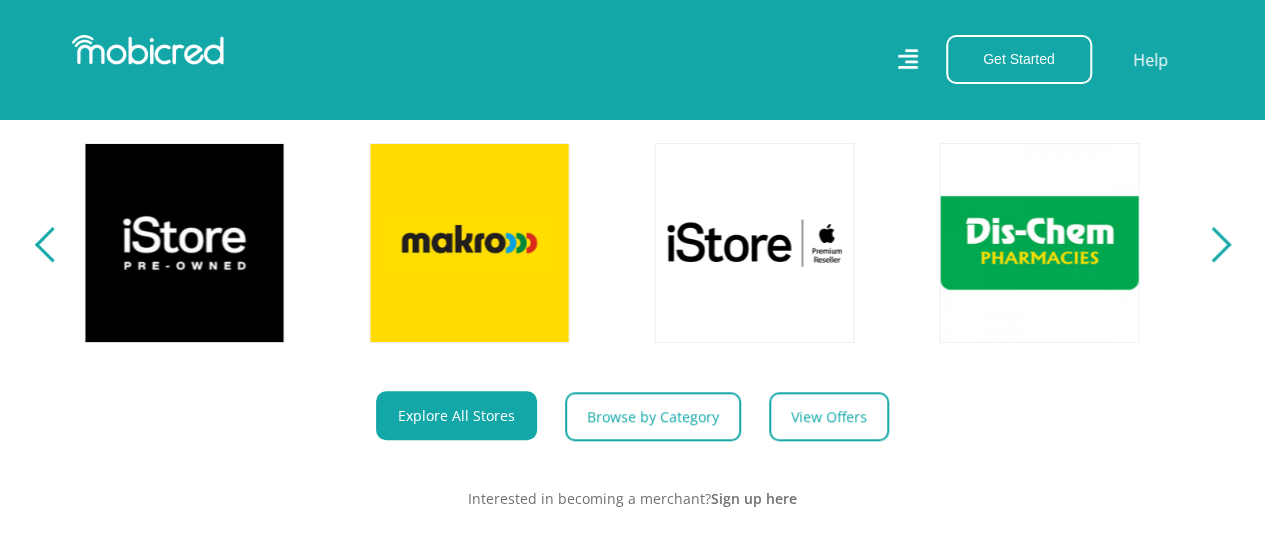 scroll, scrollTop: 0, scrollLeft: 2280, axis: horizontal 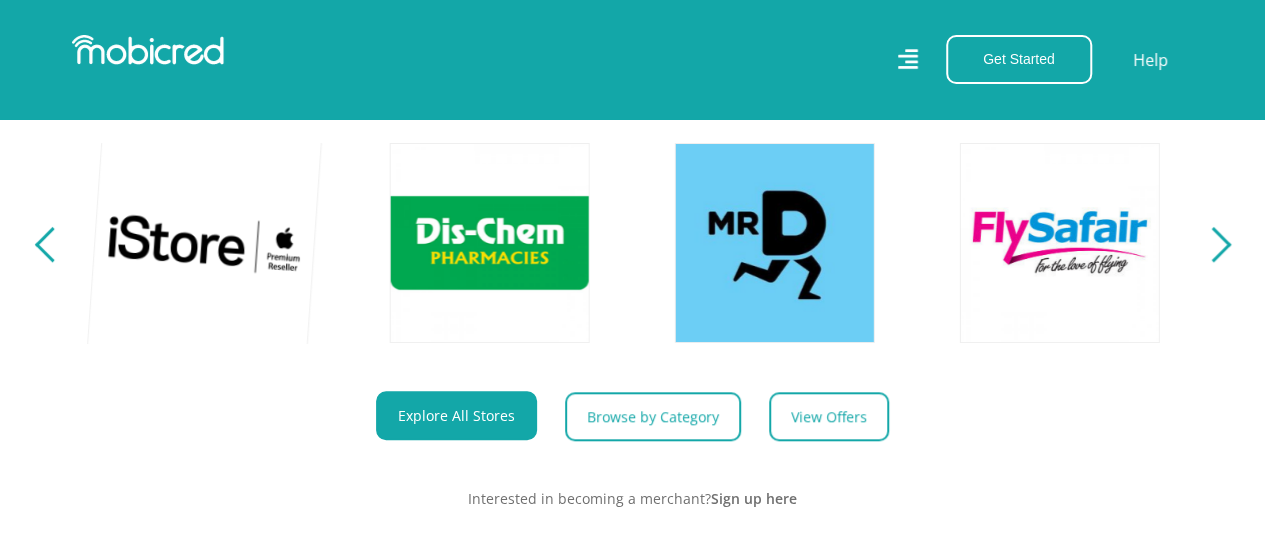 click at bounding box center (205, 242) 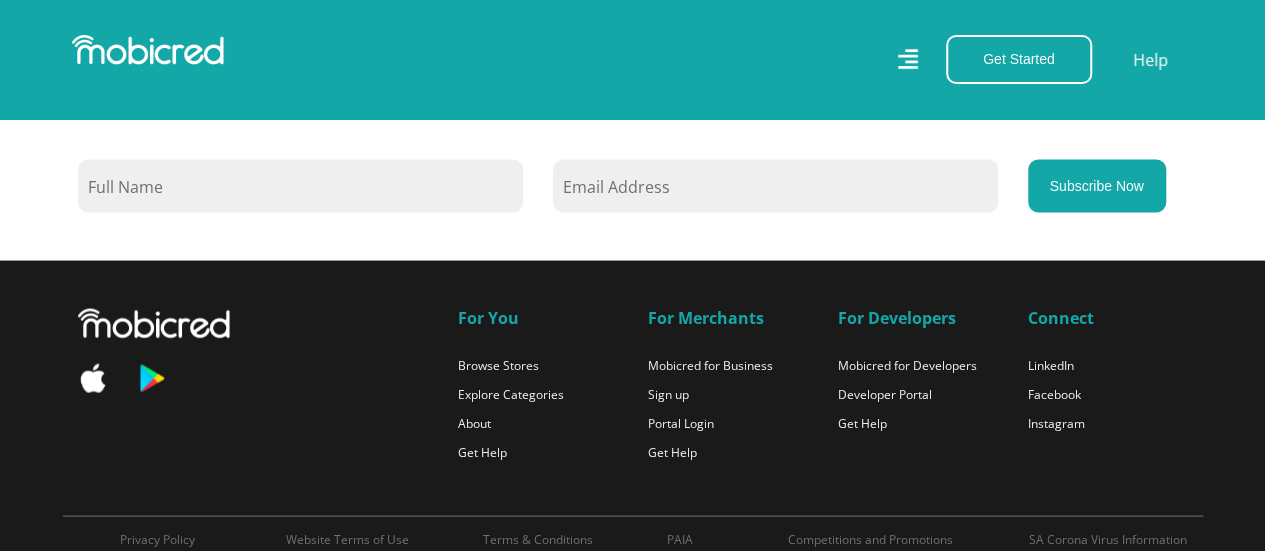 scroll, scrollTop: 1900, scrollLeft: 0, axis: vertical 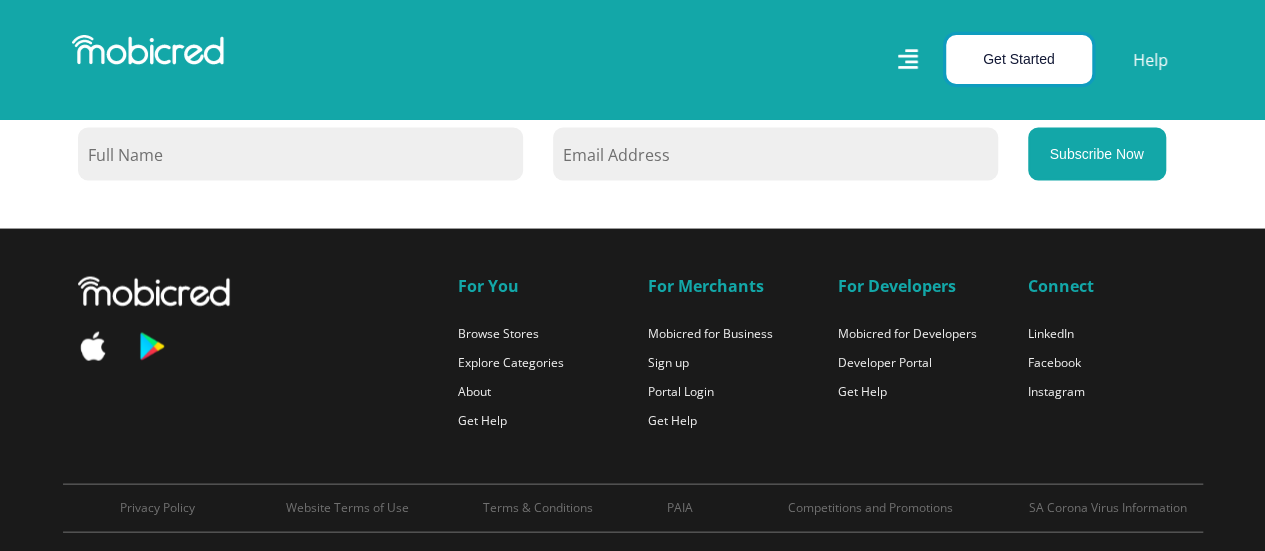 click on "Get Started" at bounding box center [1019, 59] 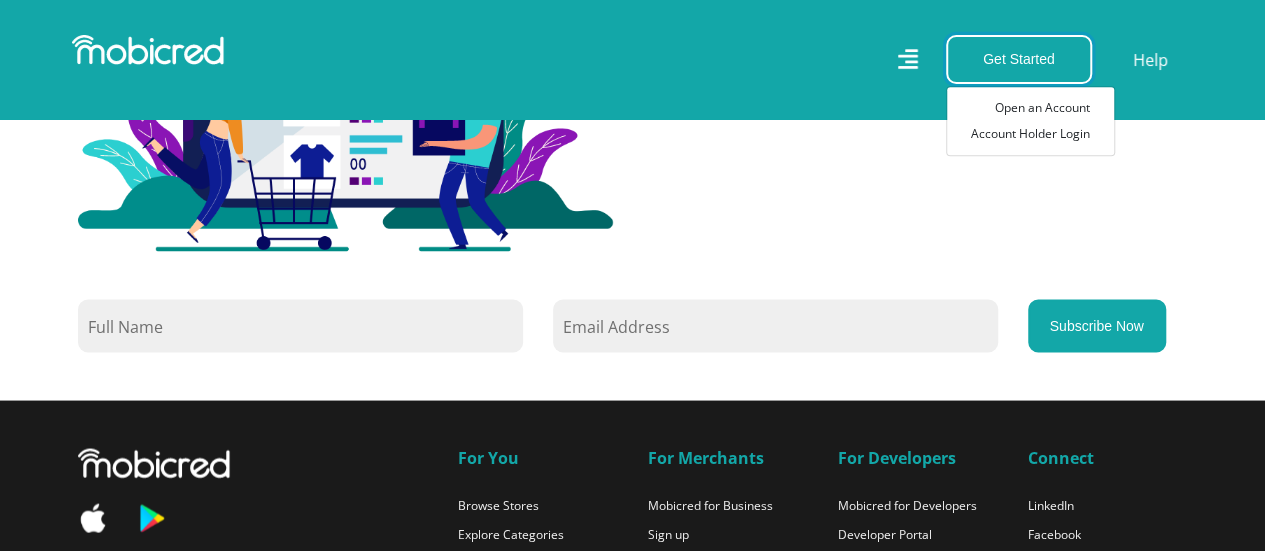 scroll, scrollTop: 1700, scrollLeft: 0, axis: vertical 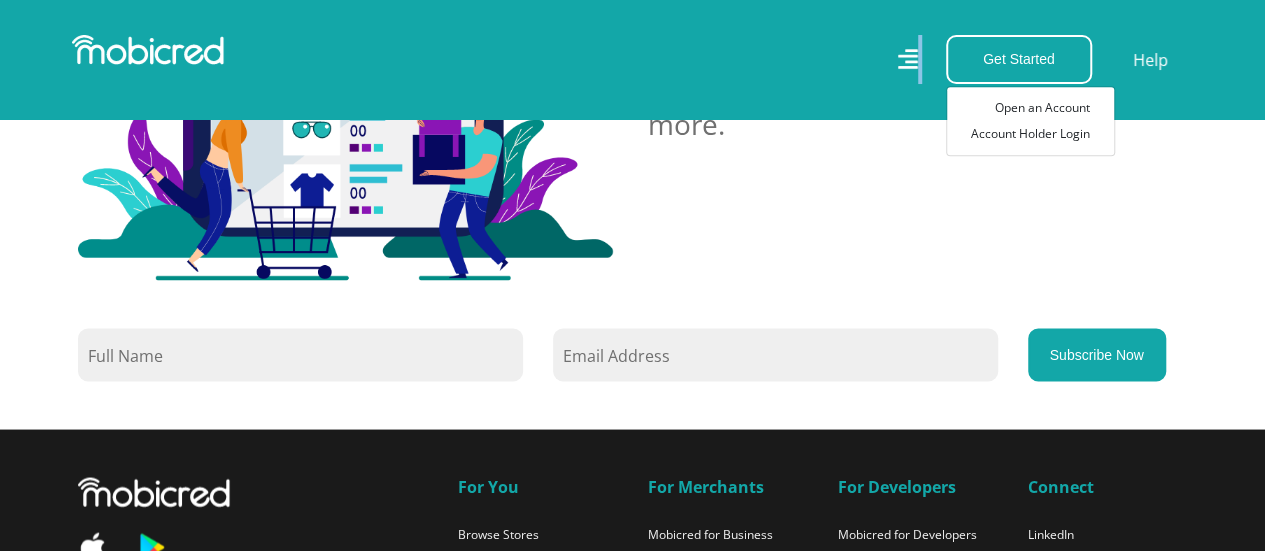 click on "Get Started
Open an Account
Account Holder Login
Help" at bounding box center [921, 59] 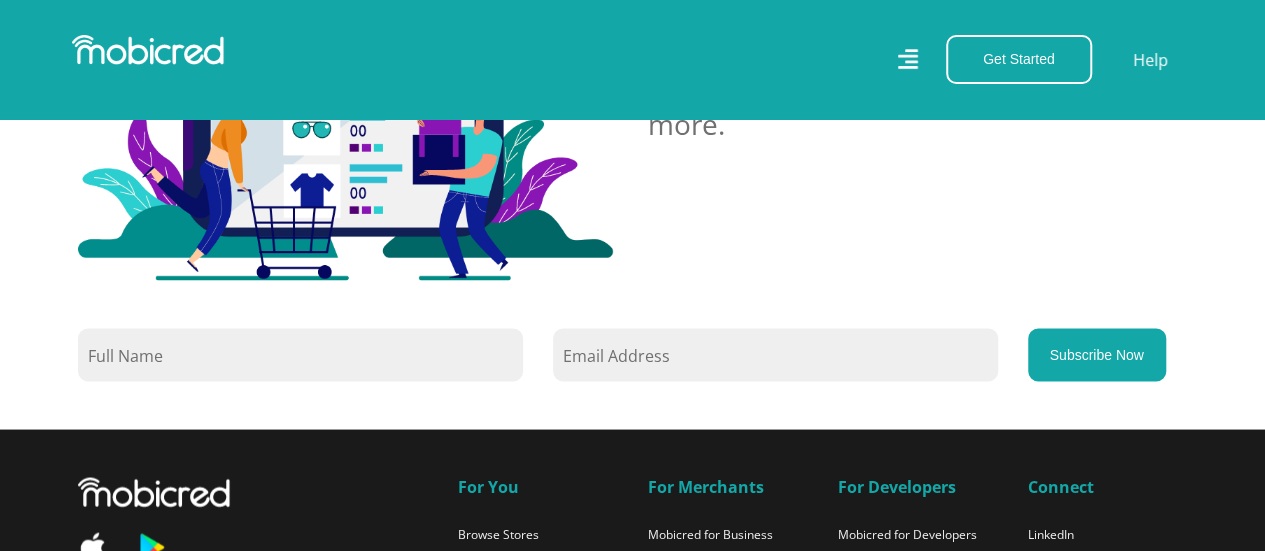 drag, startPoint x: 906, startPoint y: 63, endPoint x: 134, endPoint y: 57, distance: 772.0233 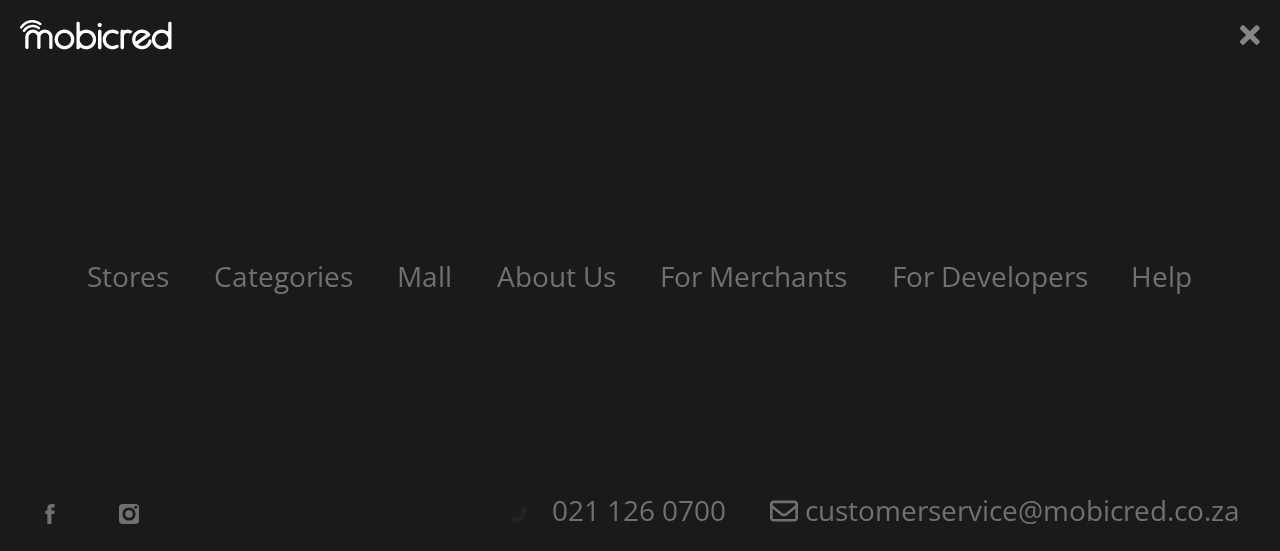 click on "Stores
Categories
Mall
About Us
For Merchants
For Developers
Help
Sign Up
Sign In
[PHONE]
[EMAIL]" at bounding box center (640, 275) 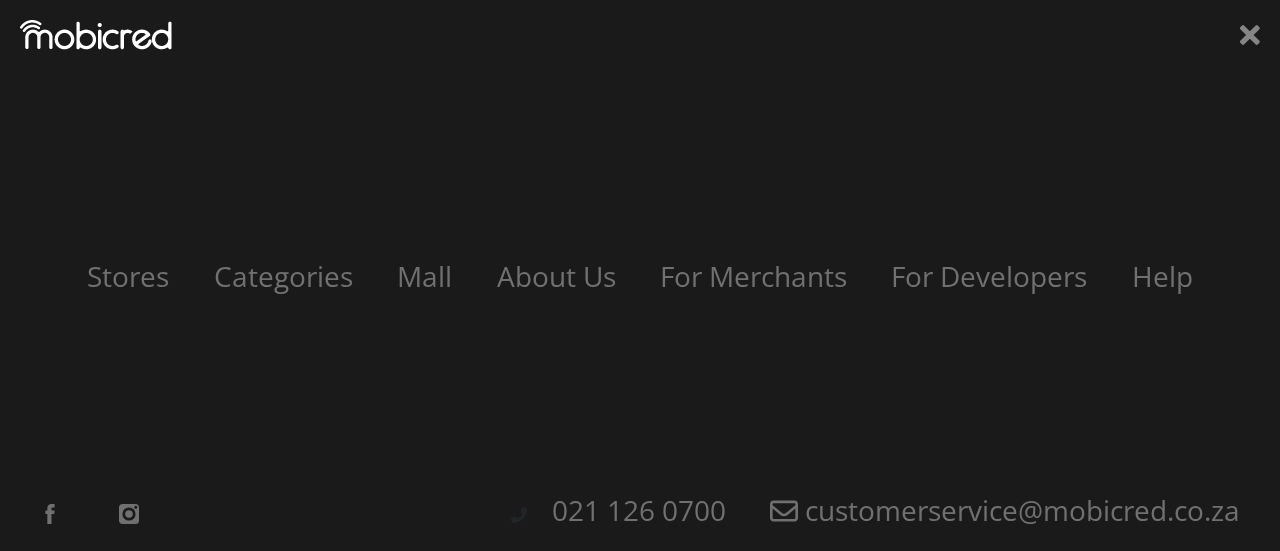 click on "Stores
Categories
Mall
About Us
For Merchants
For Developers
Help
Sign Up
Sign In
[PHONE]
[EMAIL]" at bounding box center [640, 275] 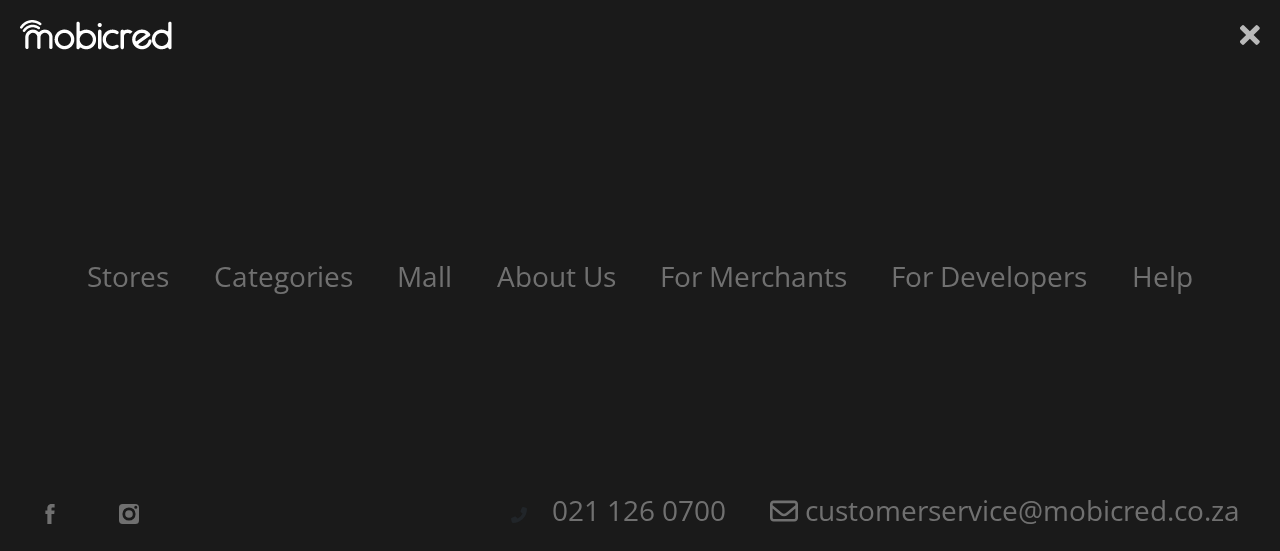 click 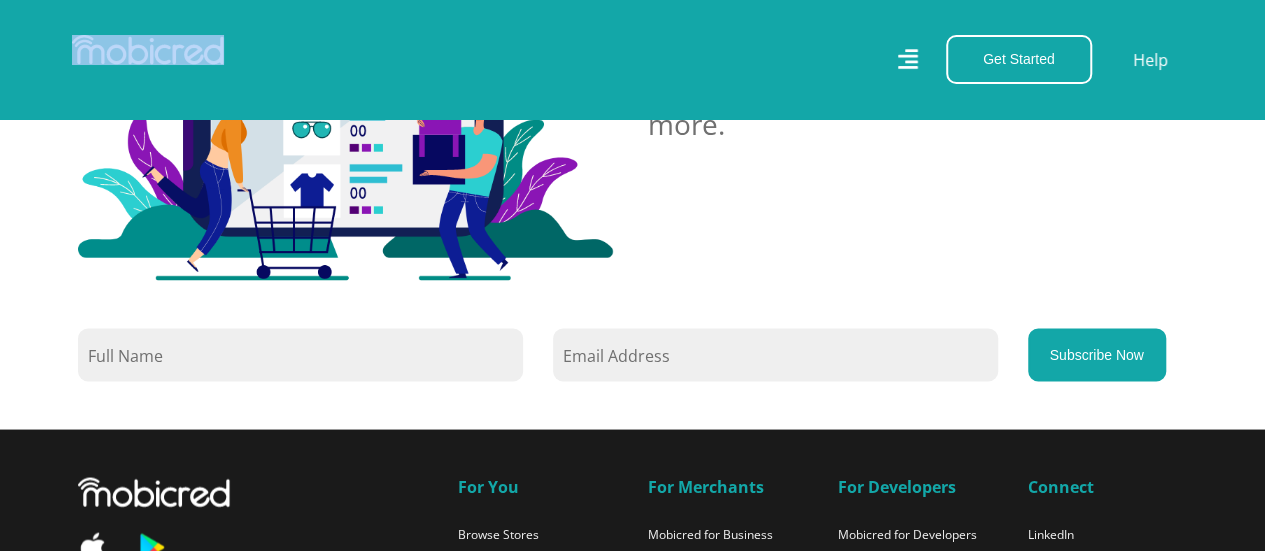 click at bounding box center (345, 59) 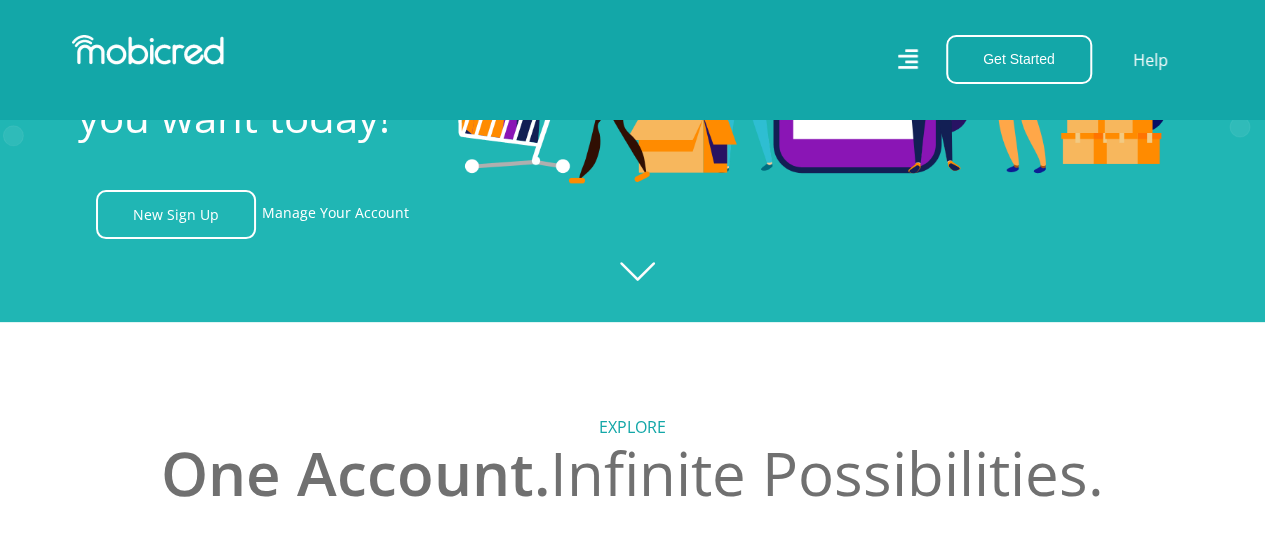 scroll, scrollTop: 200, scrollLeft: 0, axis: vertical 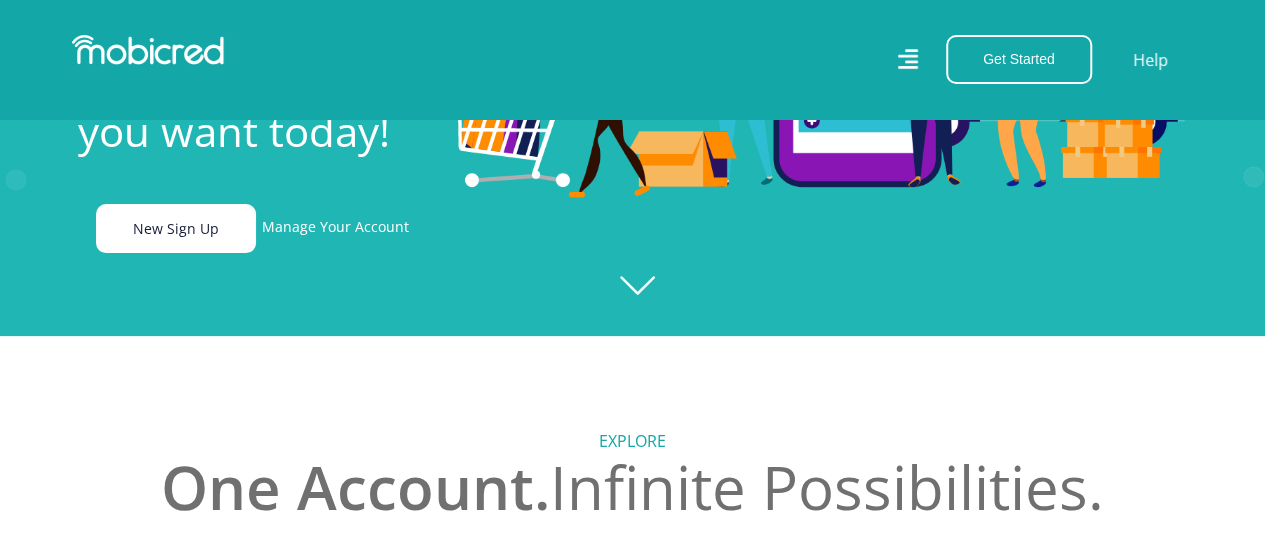 click on "New Sign Up" at bounding box center [176, 228] 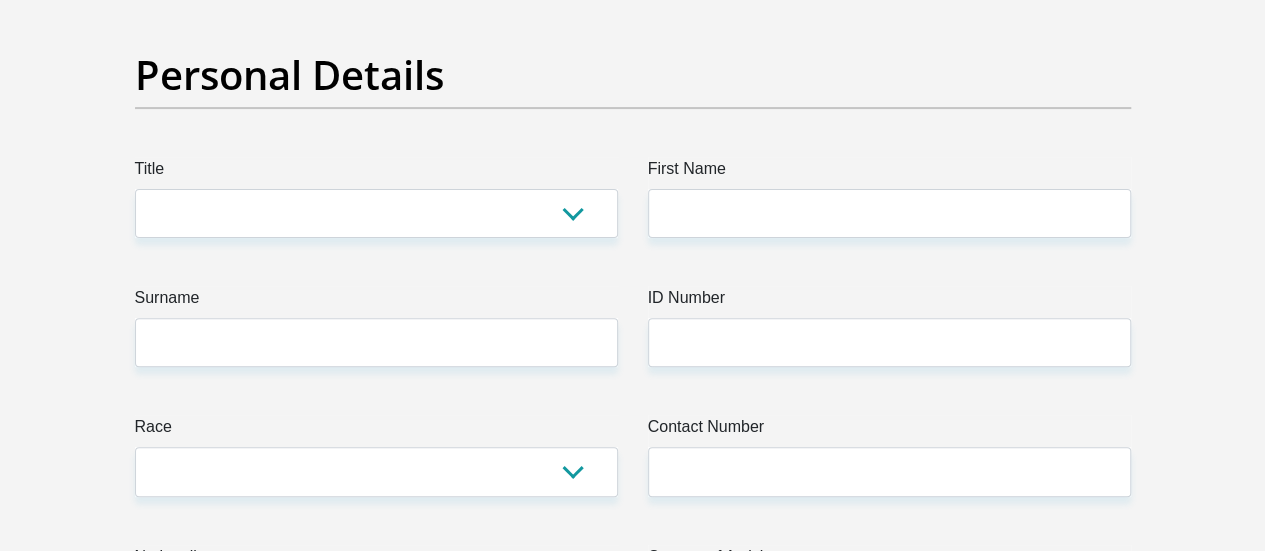scroll, scrollTop: 200, scrollLeft: 0, axis: vertical 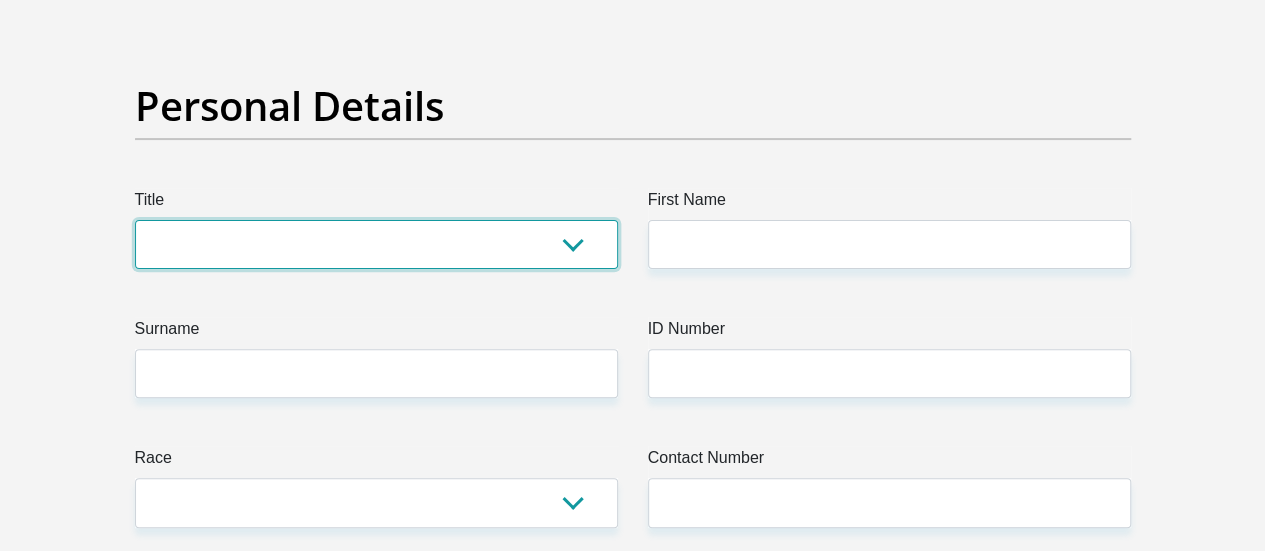 click on "Mr
Ms
Mrs
Dr
Other" at bounding box center (376, 244) 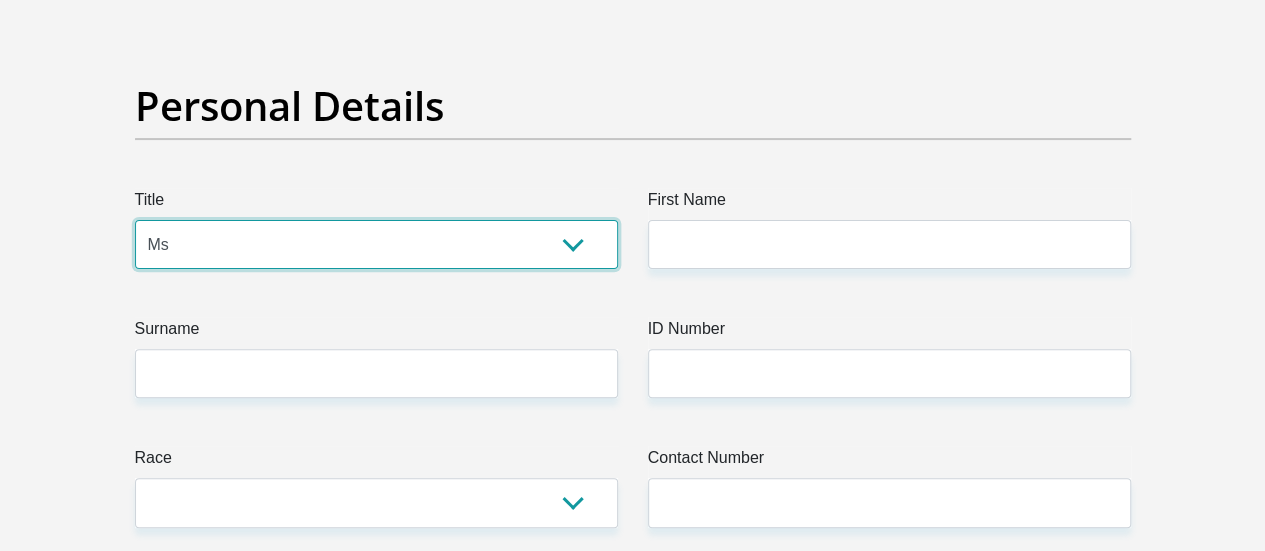 click on "Mr
Ms
Mrs
Dr
Other" at bounding box center (376, 244) 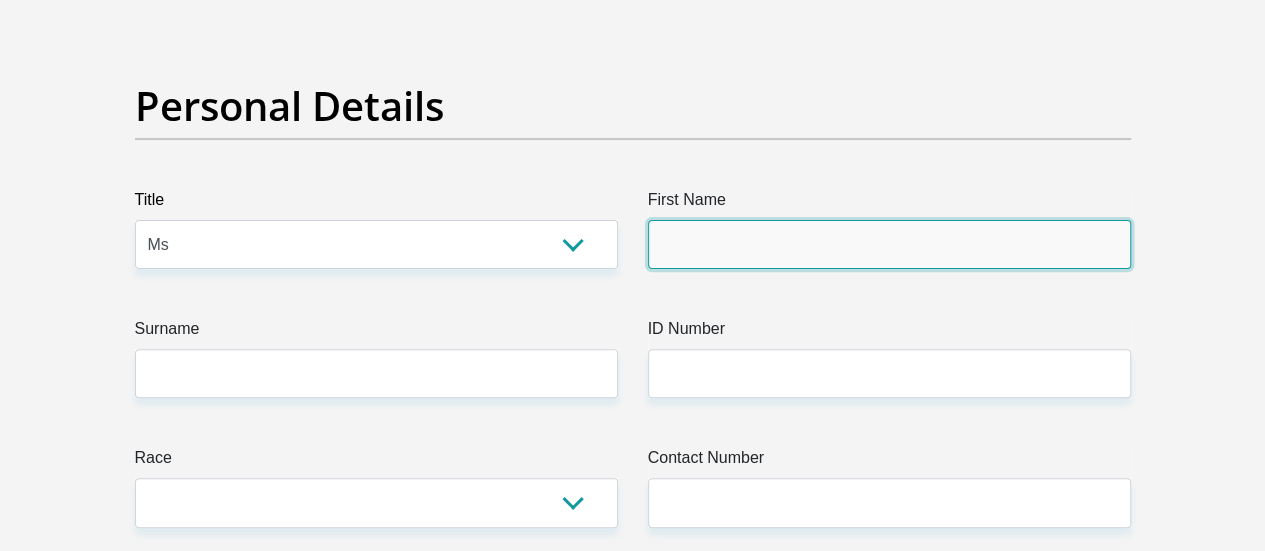 click on "First Name" at bounding box center (889, 244) 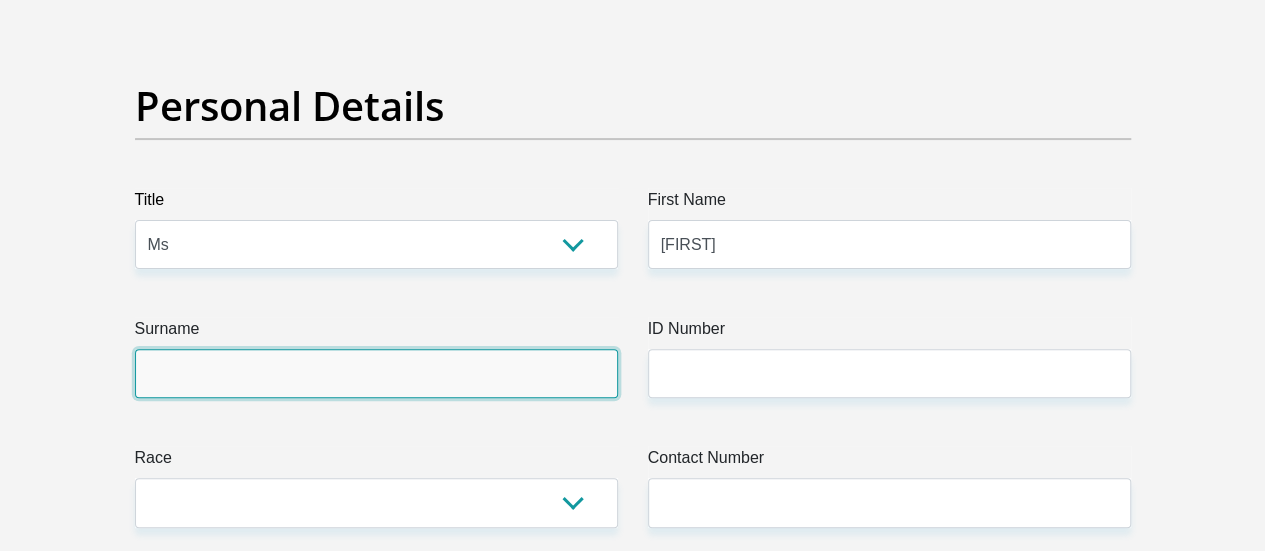 type on "Chirwa" 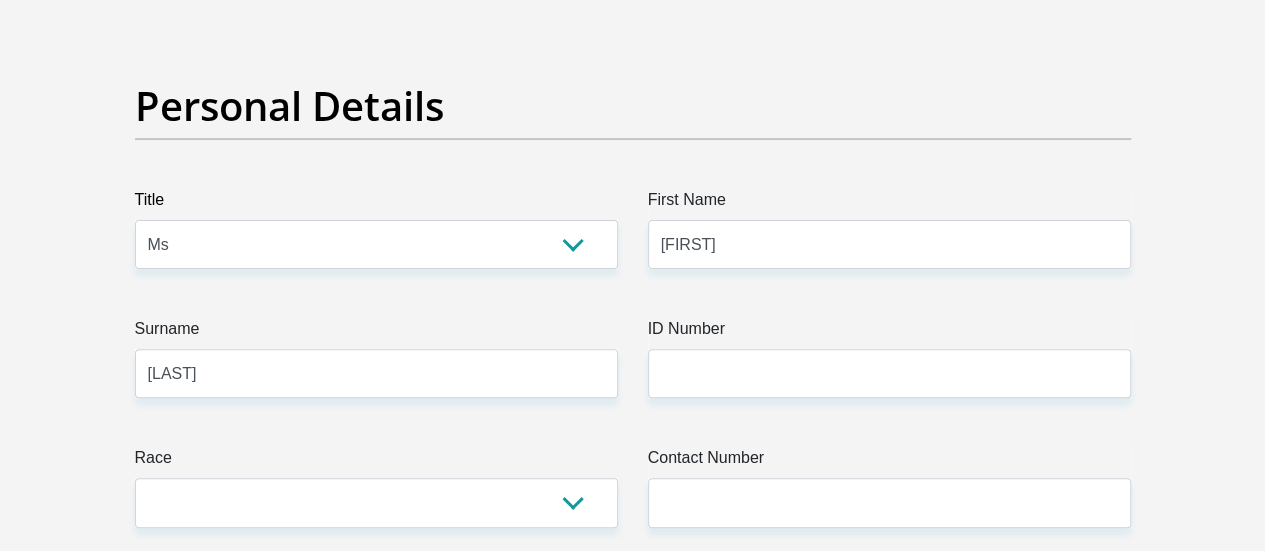 select on "ZAF" 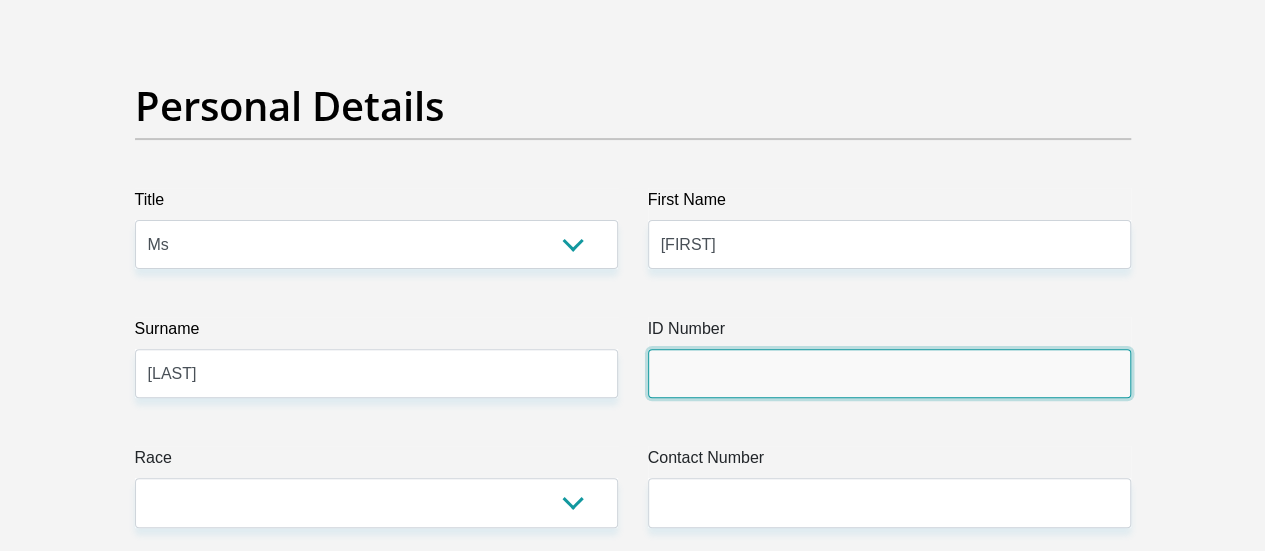 click on "ID Number" at bounding box center (889, 373) 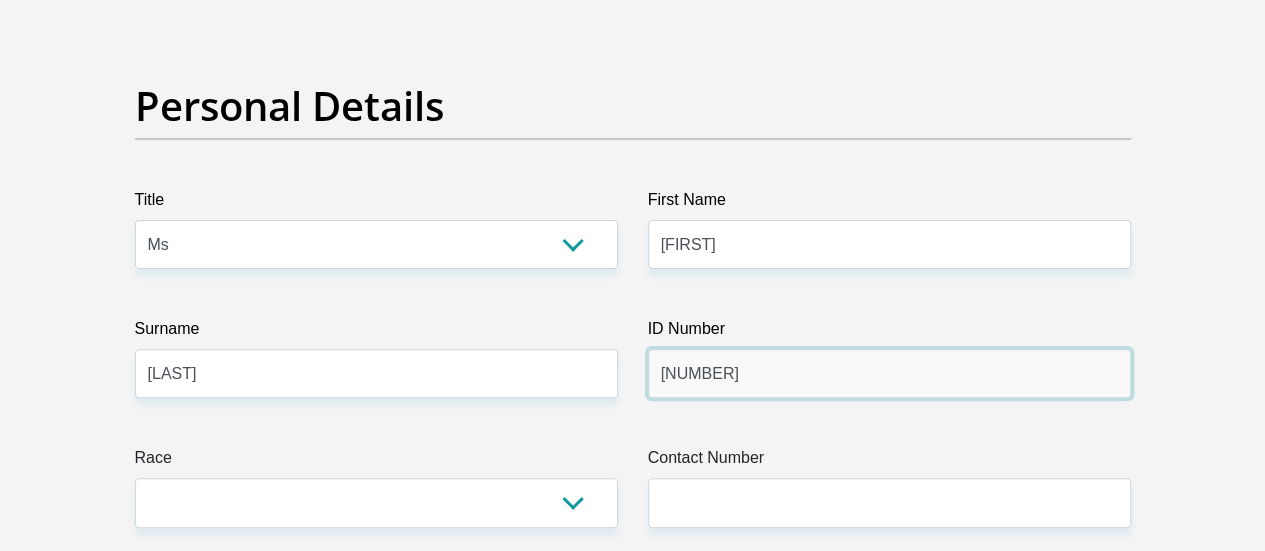 type on "0004290148081" 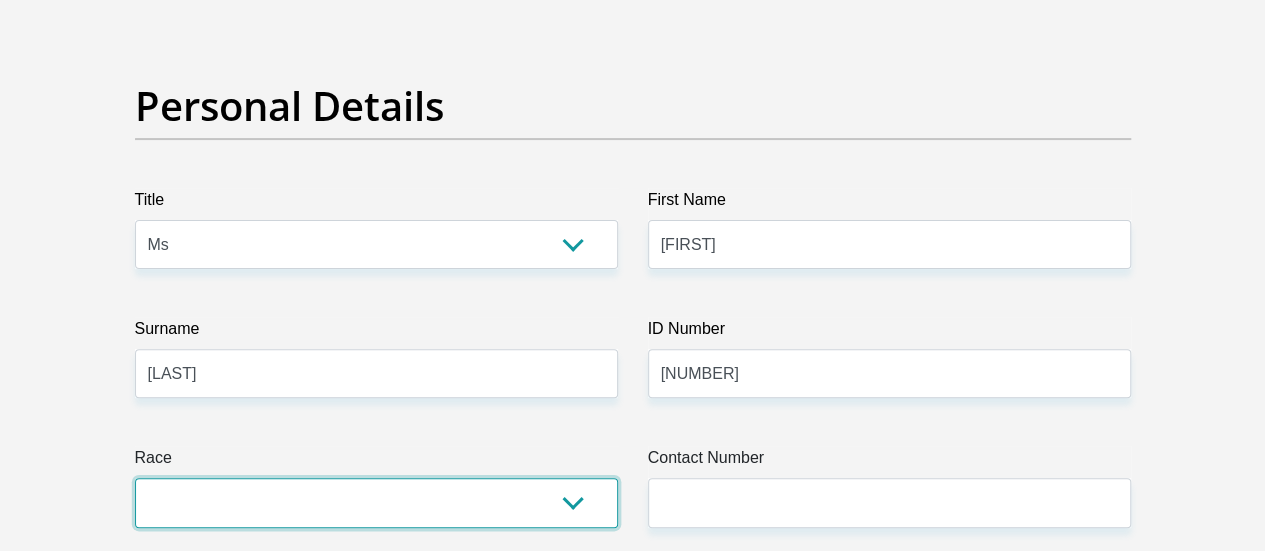 click on "Black
Coloured
Indian
White
Other" at bounding box center [376, 502] 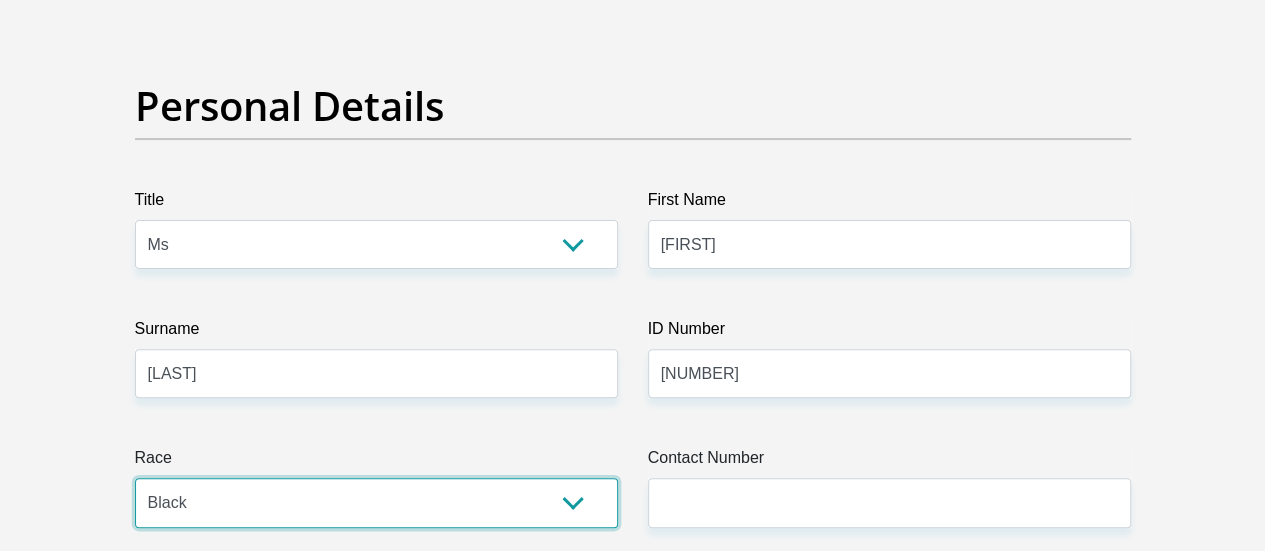 click on "Black
Coloured
Indian
White
Other" at bounding box center (376, 502) 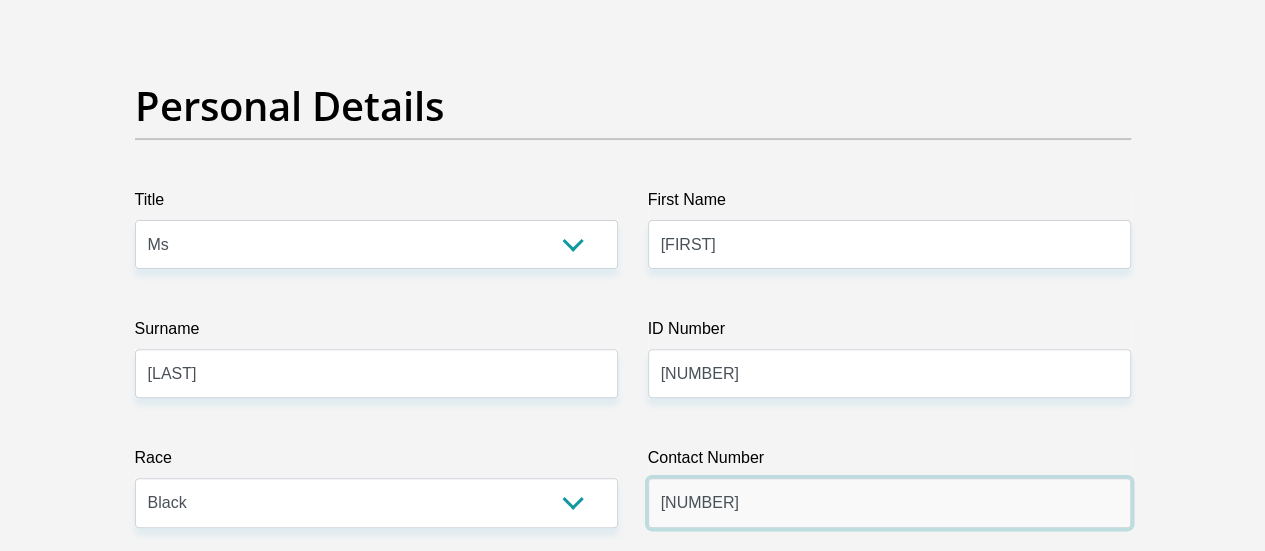 type on "0629105496" 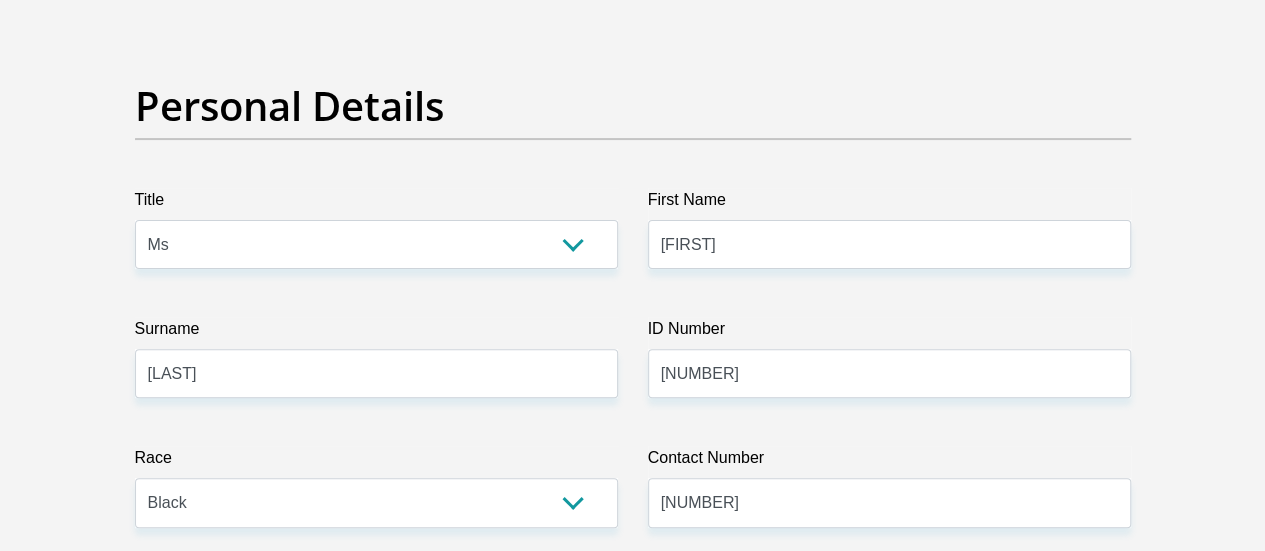 scroll, scrollTop: 230, scrollLeft: 0, axis: vertical 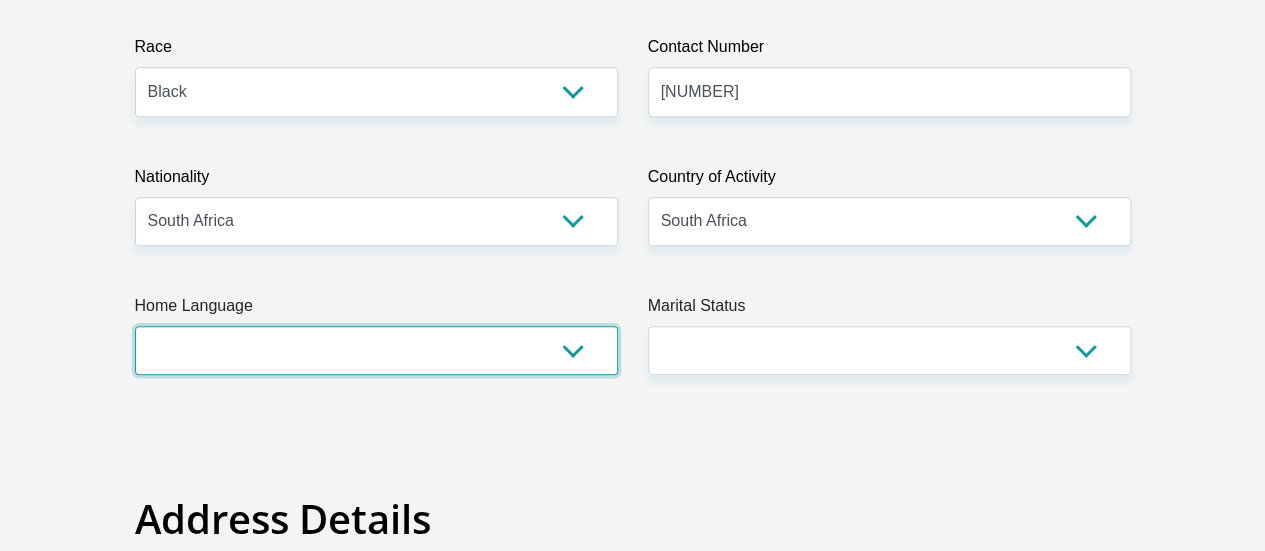 click on "Afrikaans
English
Sepedi
South Ndebele
Southern Sotho
Swati
Tsonga
Tswana
Venda
Xhosa
Zulu
Other" at bounding box center (376, 350) 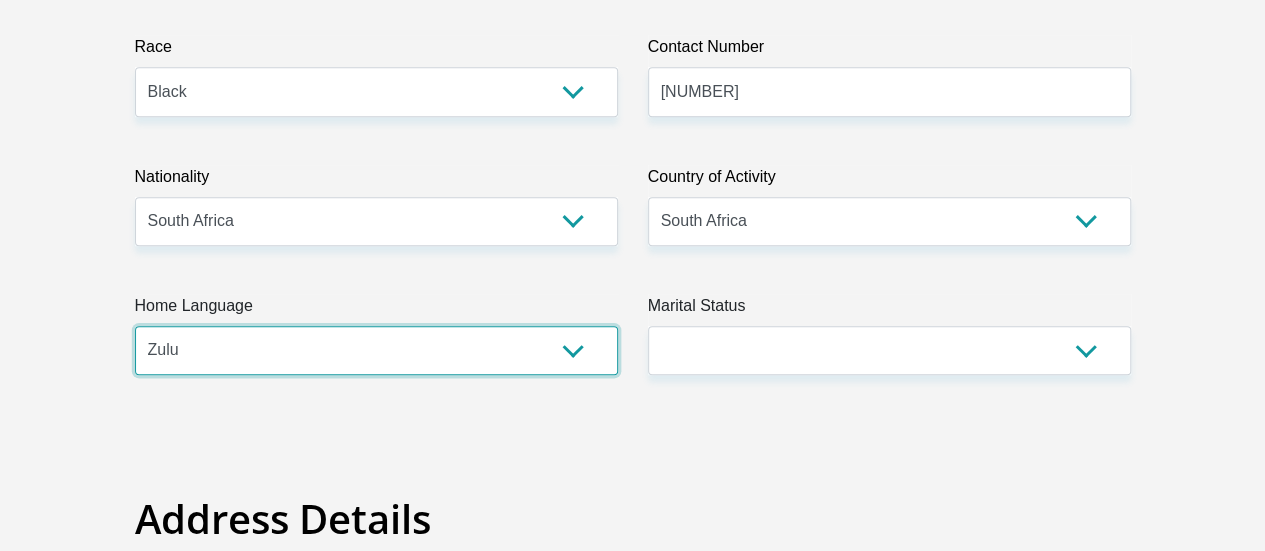 click on "Afrikaans
English
Sepedi
South Ndebele
Southern Sotho
Swati
Tsonga
Tswana
Venda
Xhosa
Zulu
Other" at bounding box center [376, 350] 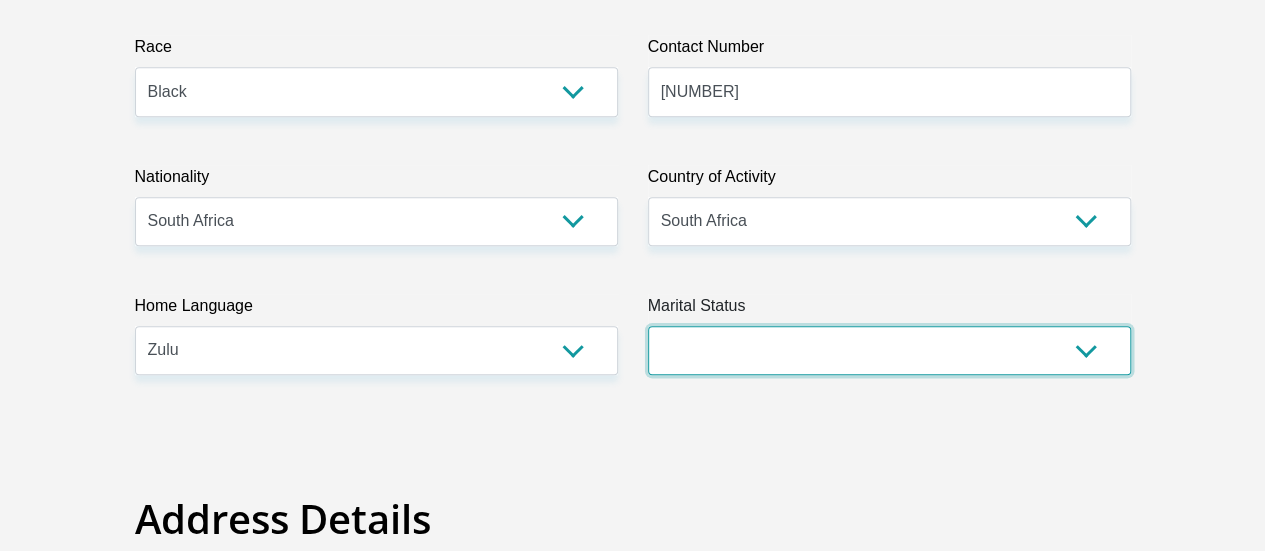 click on "Married ANC
Single
Divorced
Widowed
Married COP or Customary Law" at bounding box center (889, 350) 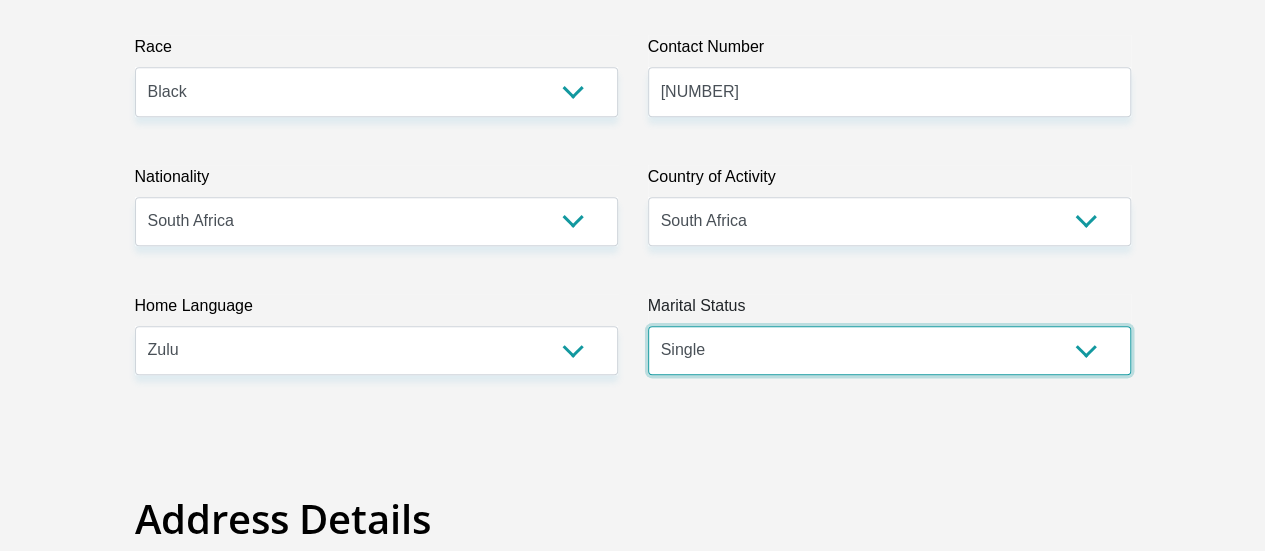 click on "Married ANC
Single
Divorced
Widowed
Married COP or Customary Law" at bounding box center [889, 350] 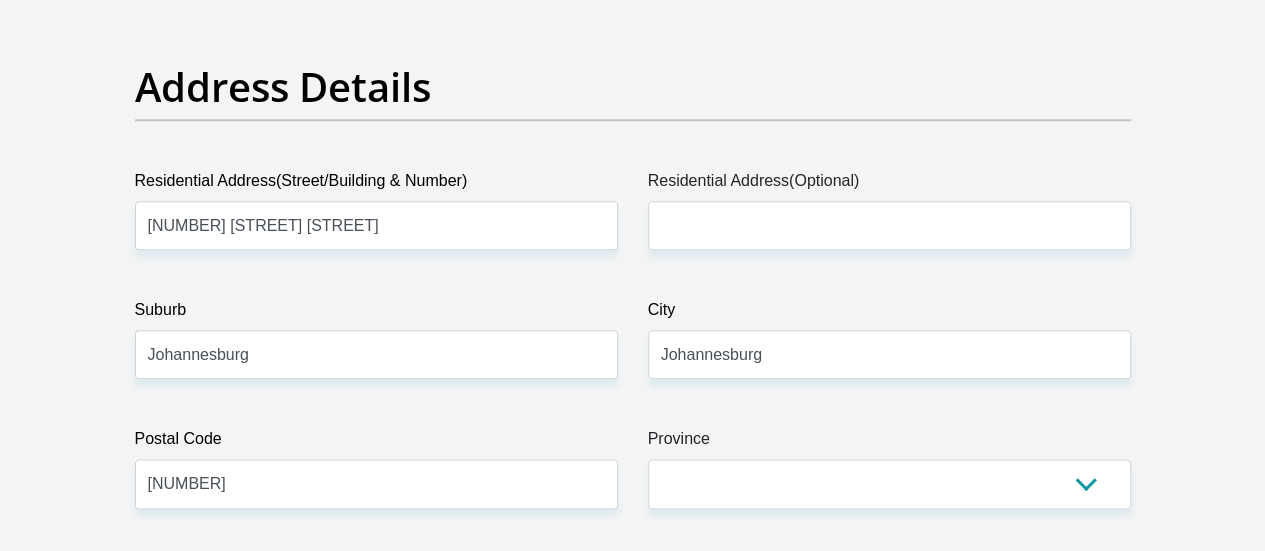 scroll, scrollTop: 1011, scrollLeft: 0, axis: vertical 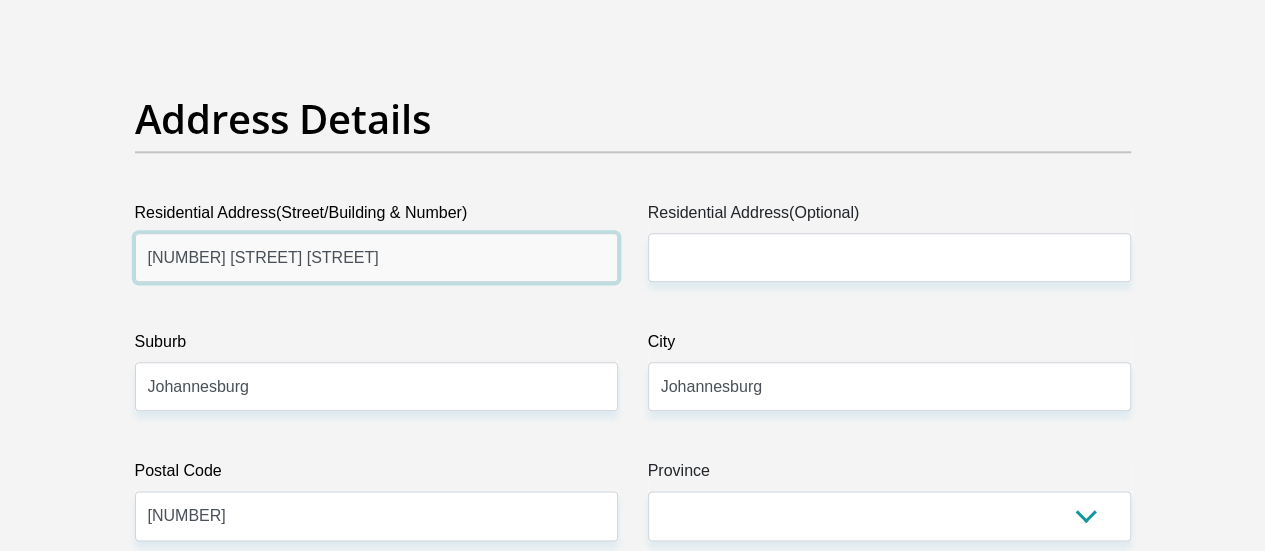 click on "143 Van Beek Street" at bounding box center [376, 257] 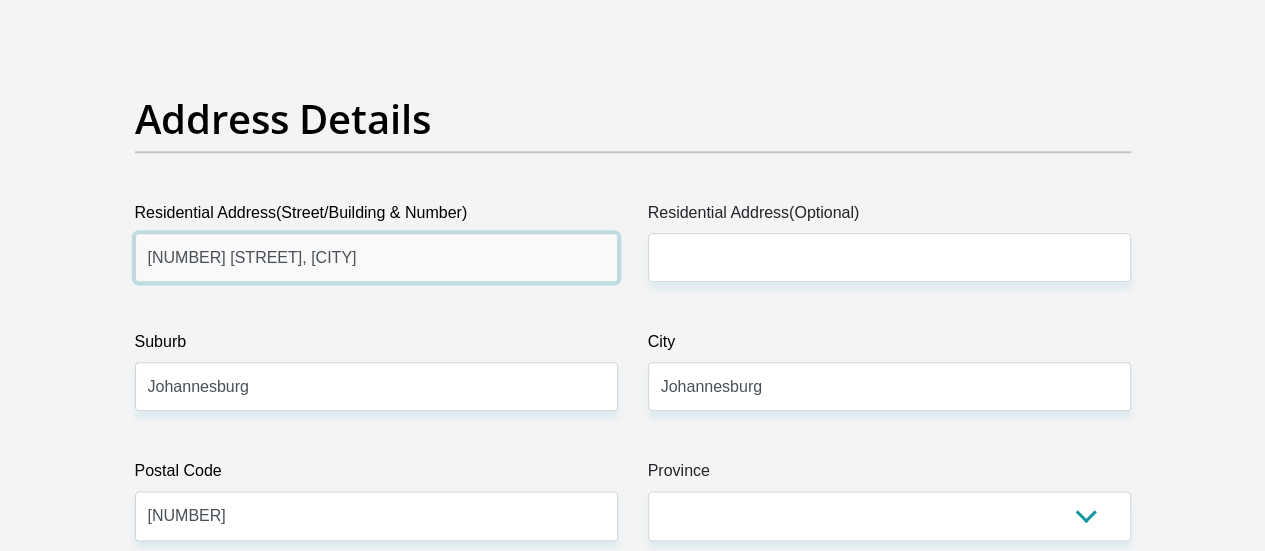 click on "848 Dikole Section, Katlehong" at bounding box center (376, 257) 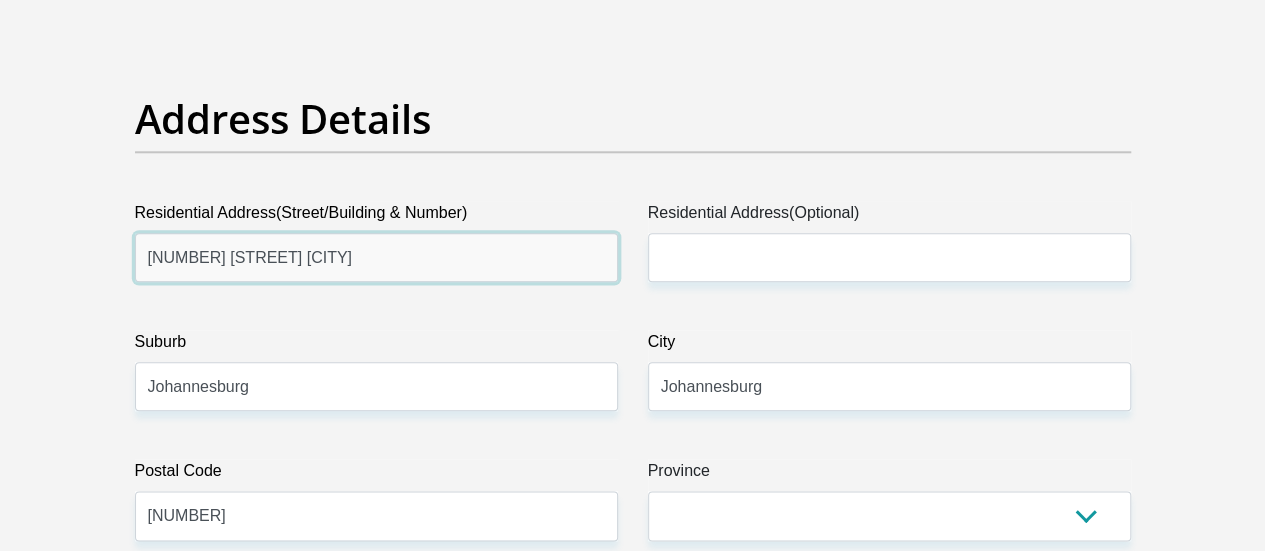 drag, startPoint x: 361, startPoint y: 182, endPoint x: 265, endPoint y: 187, distance: 96.13012 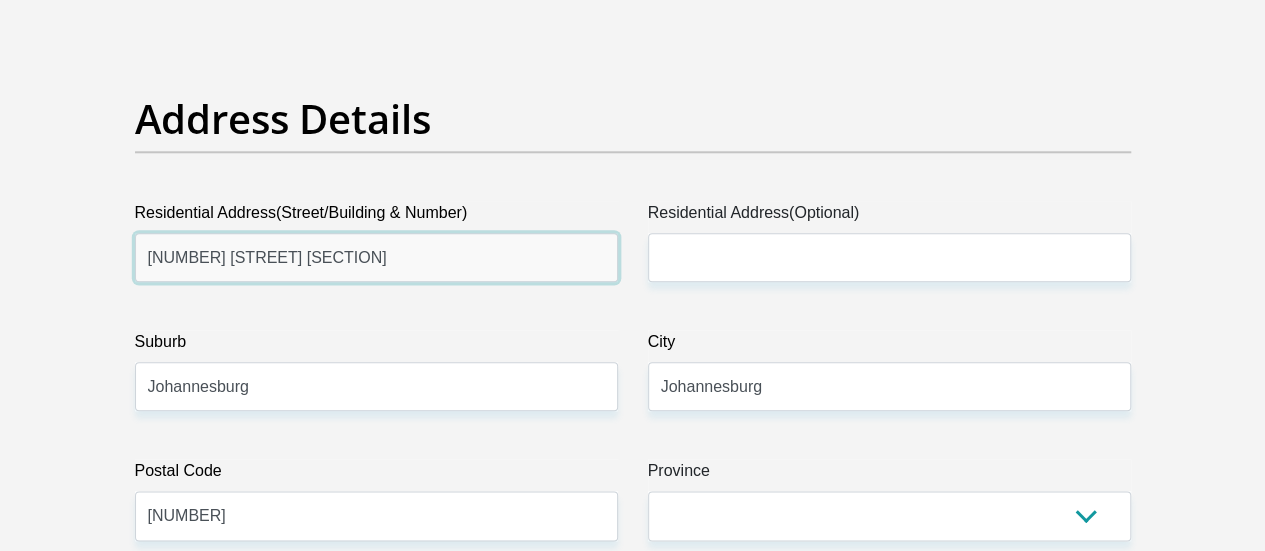 type on "848 Dikole Section" 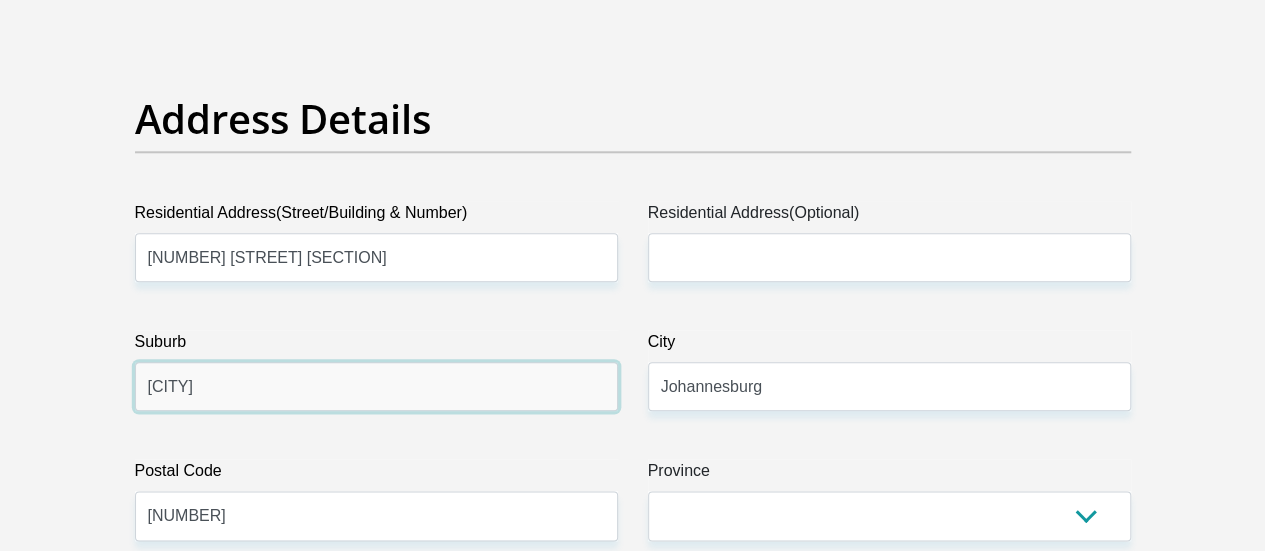 type on "Katlehong" 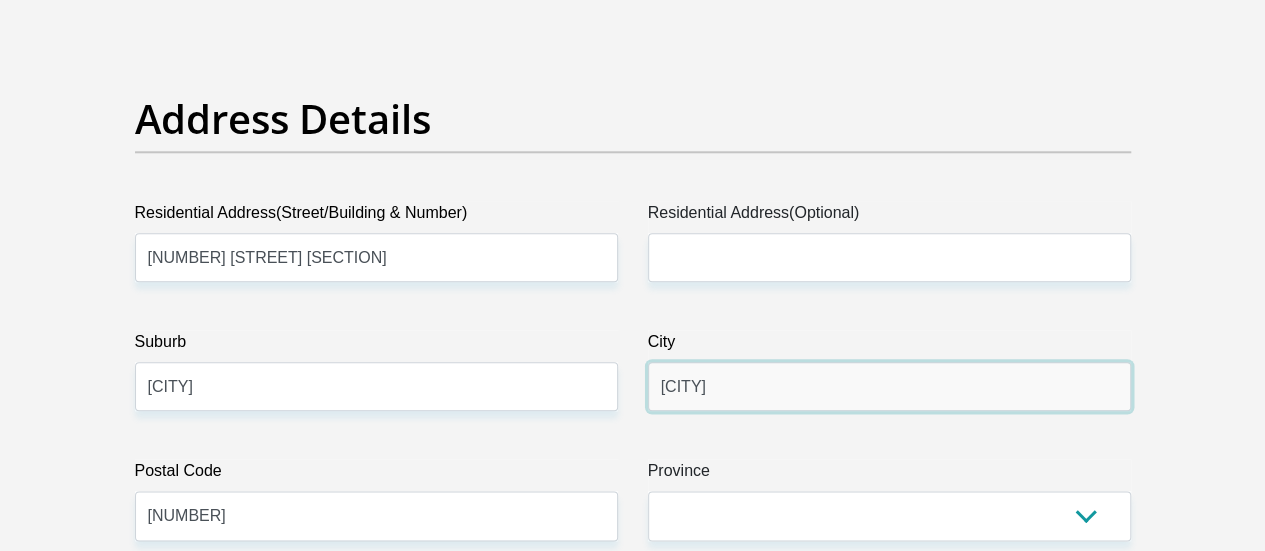 type on "Germiston" 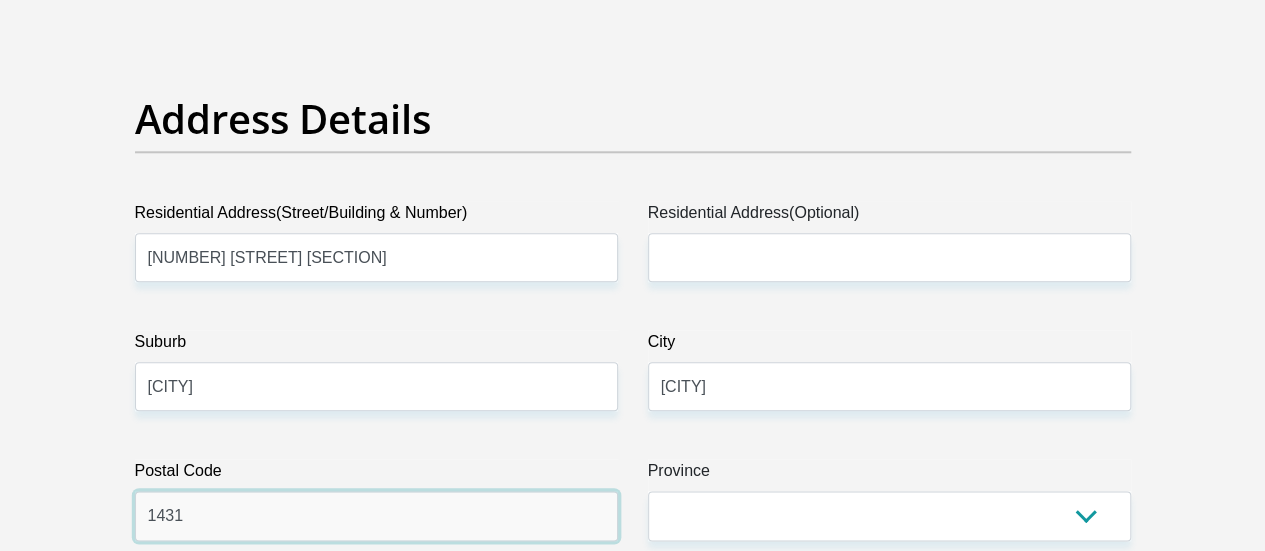 type on "1431" 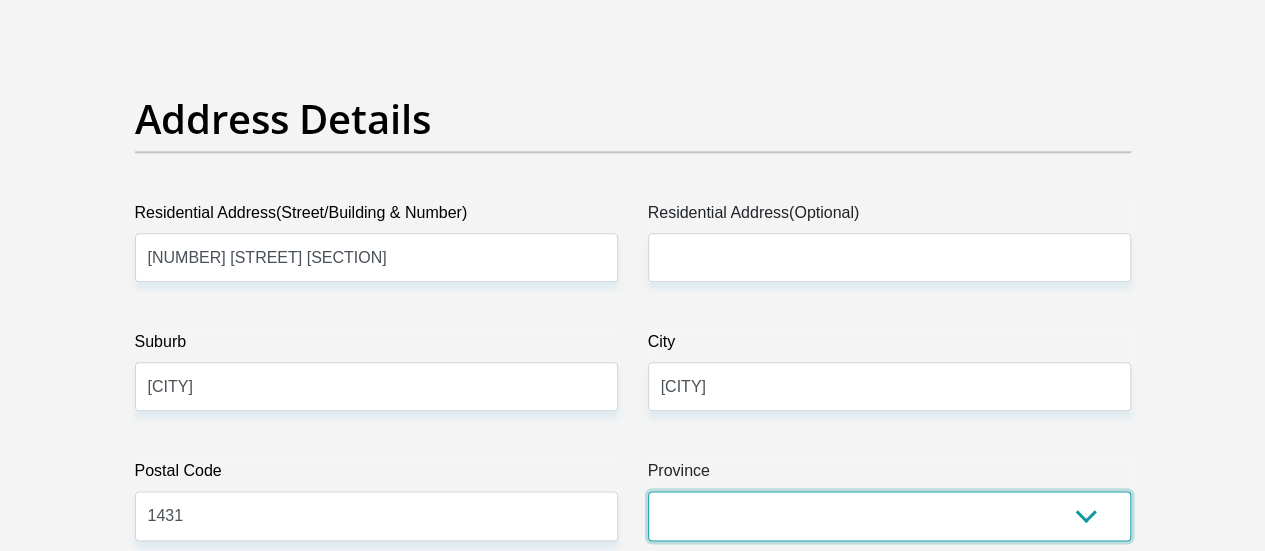 click on "Eastern Cape
Free State
Gauteng
KwaZulu-Natal
Limpopo
Mpumalanga
Northern Cape
North West
Western Cape" at bounding box center [889, 515] 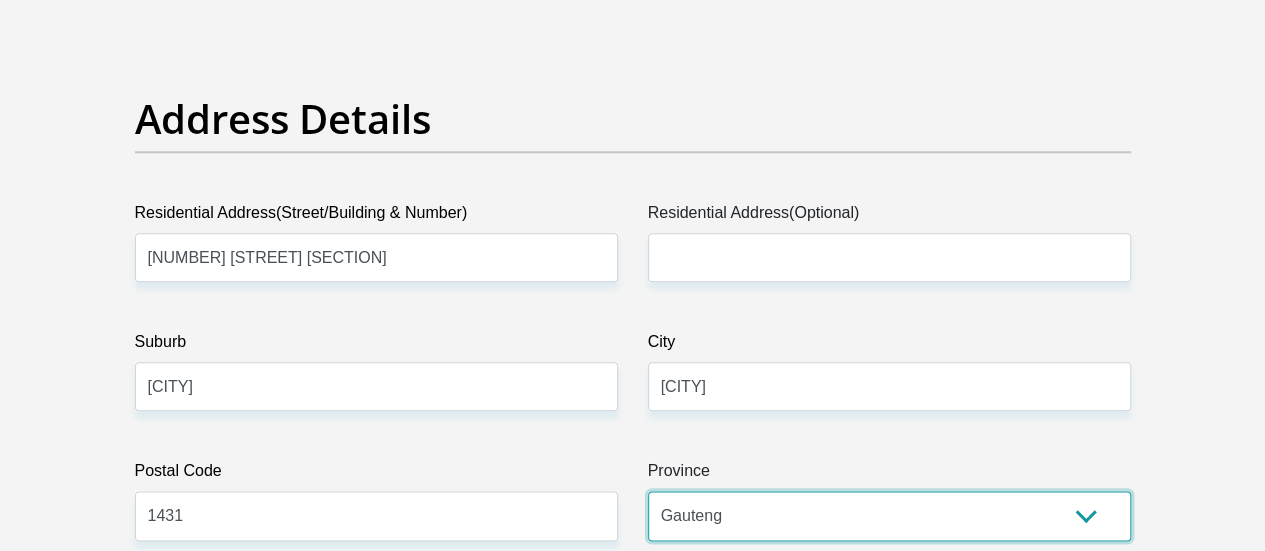 click on "Eastern Cape
Free State
Gauteng
KwaZulu-Natal
Limpopo
Mpumalanga
Northern Cape
North West
Western Cape" at bounding box center [889, 515] 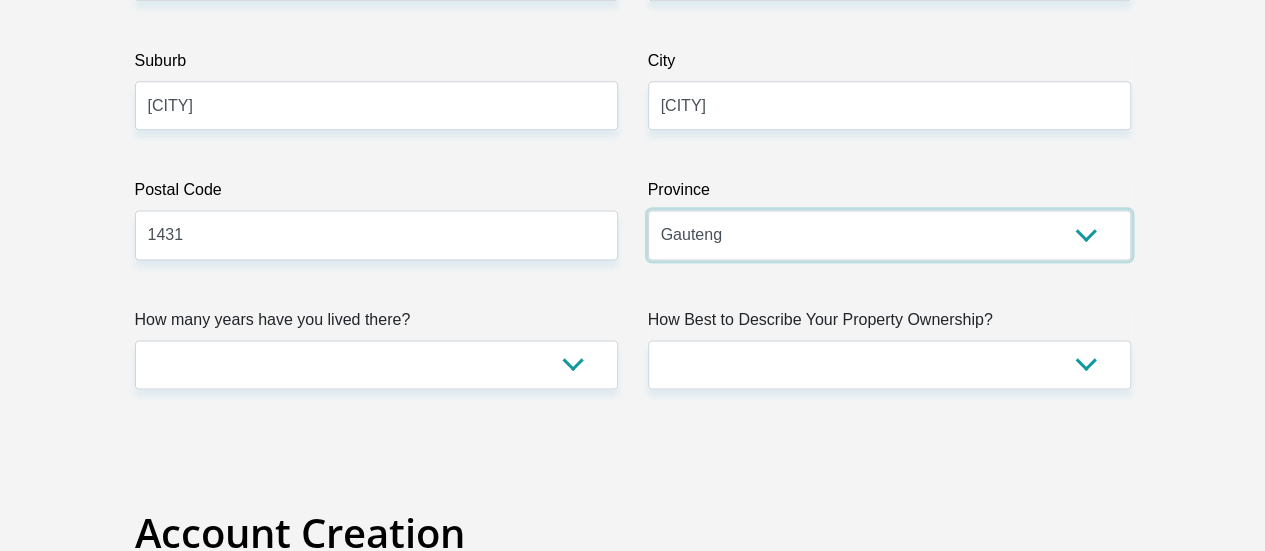 scroll, scrollTop: 1311, scrollLeft: 0, axis: vertical 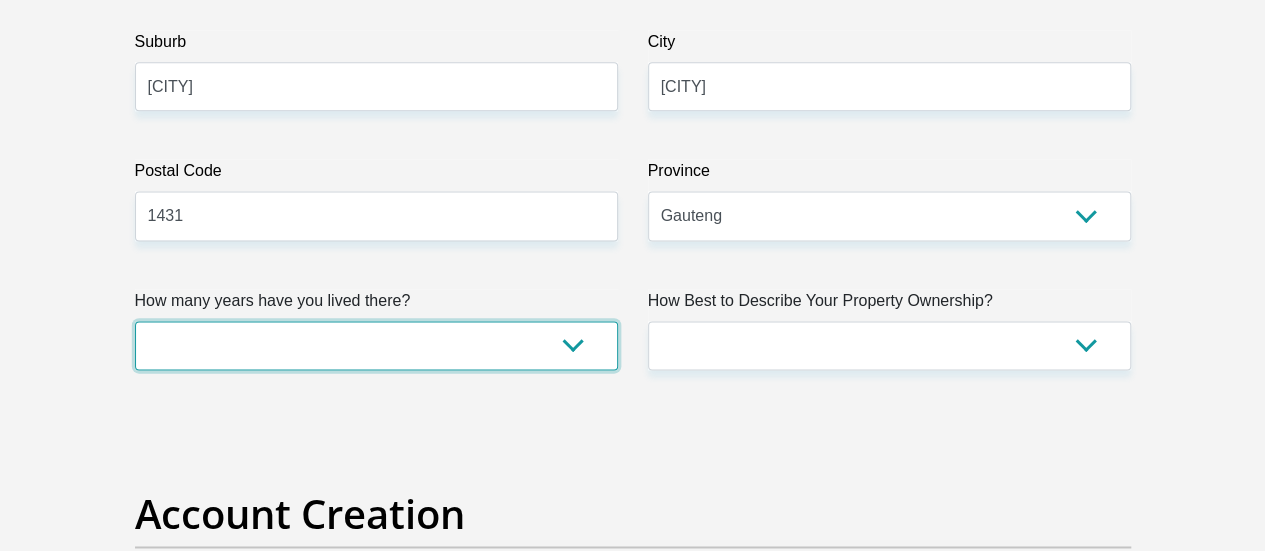 click on "less than 1 year
1-3 years
3-5 years
5+ years" at bounding box center (376, 345) 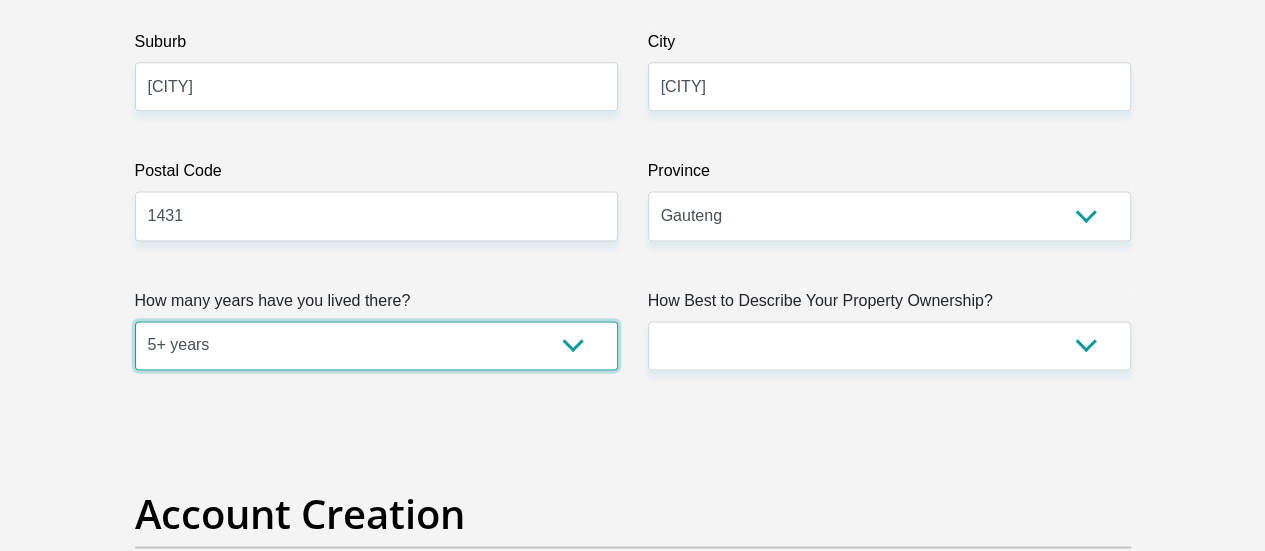 click on "less than 1 year
1-3 years
3-5 years
5+ years" at bounding box center (376, 345) 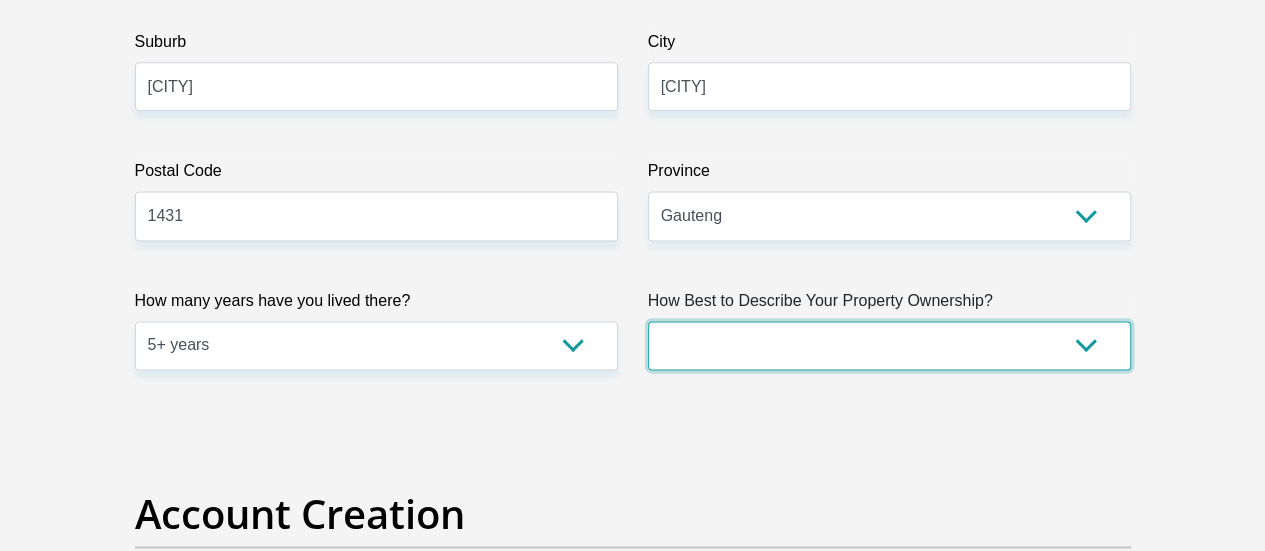click on "Owned
Rented
Family Owned
Company Dwelling" at bounding box center [889, 345] 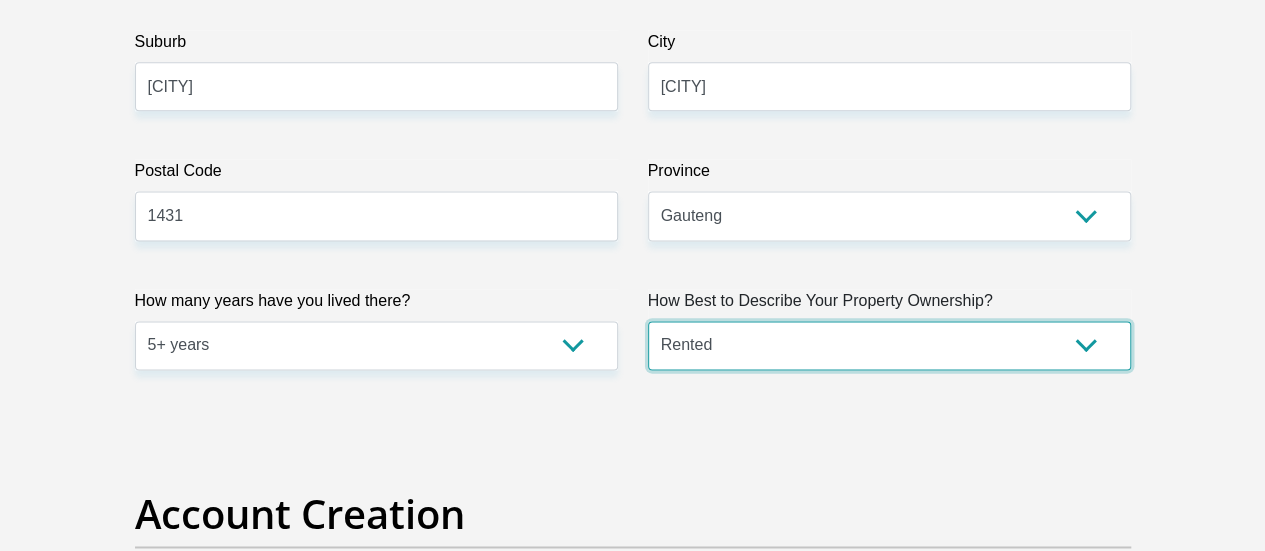 click on "Owned
Rented
Family Owned
Company Dwelling" at bounding box center (889, 345) 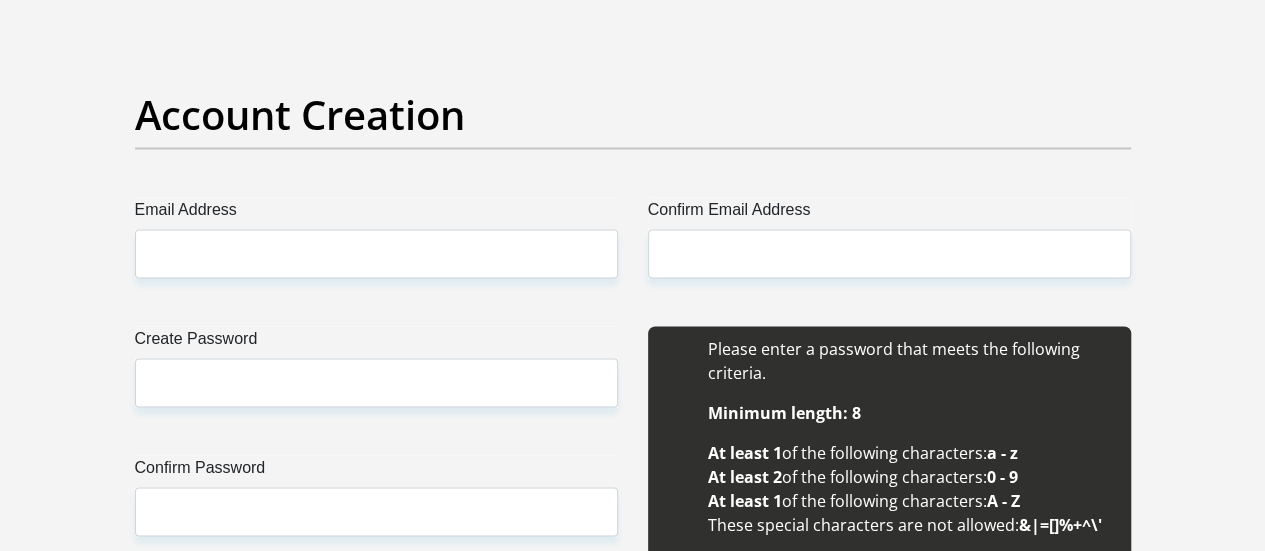 scroll, scrollTop: 1711, scrollLeft: 0, axis: vertical 